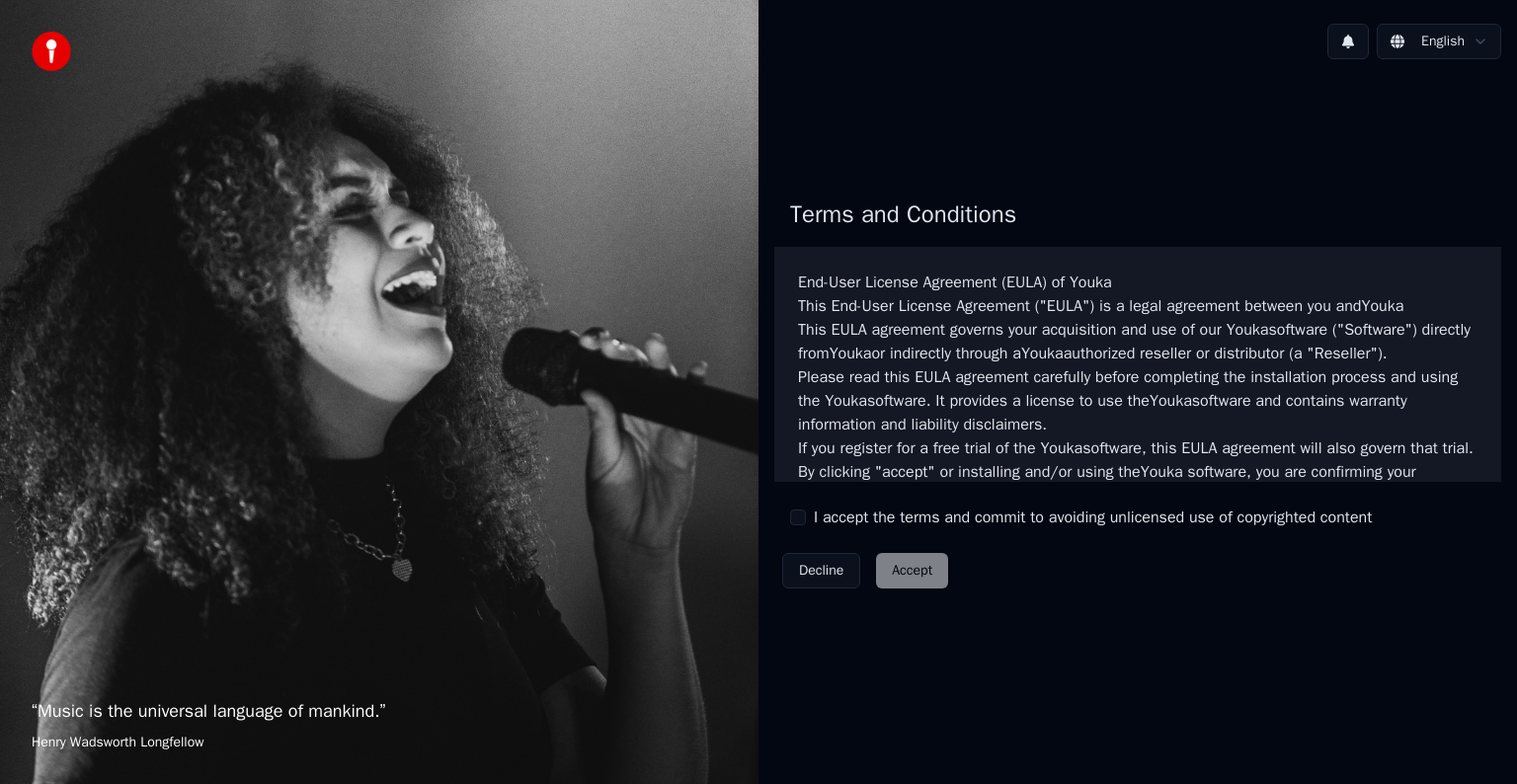 scroll, scrollTop: 0, scrollLeft: 0, axis: both 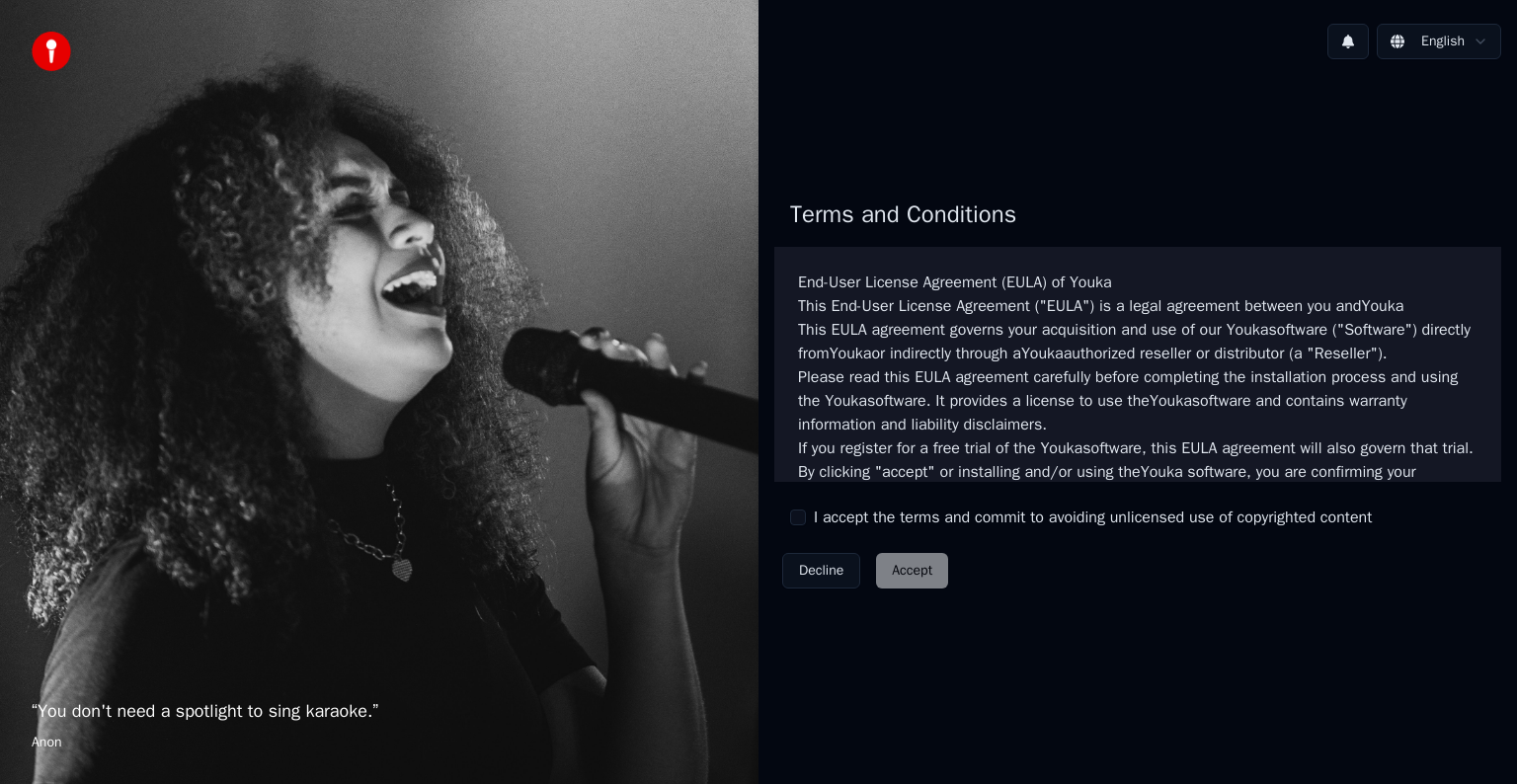 click on "I accept the terms and commit to avoiding unlicensed use of copyrighted content" at bounding box center (1080, 517) 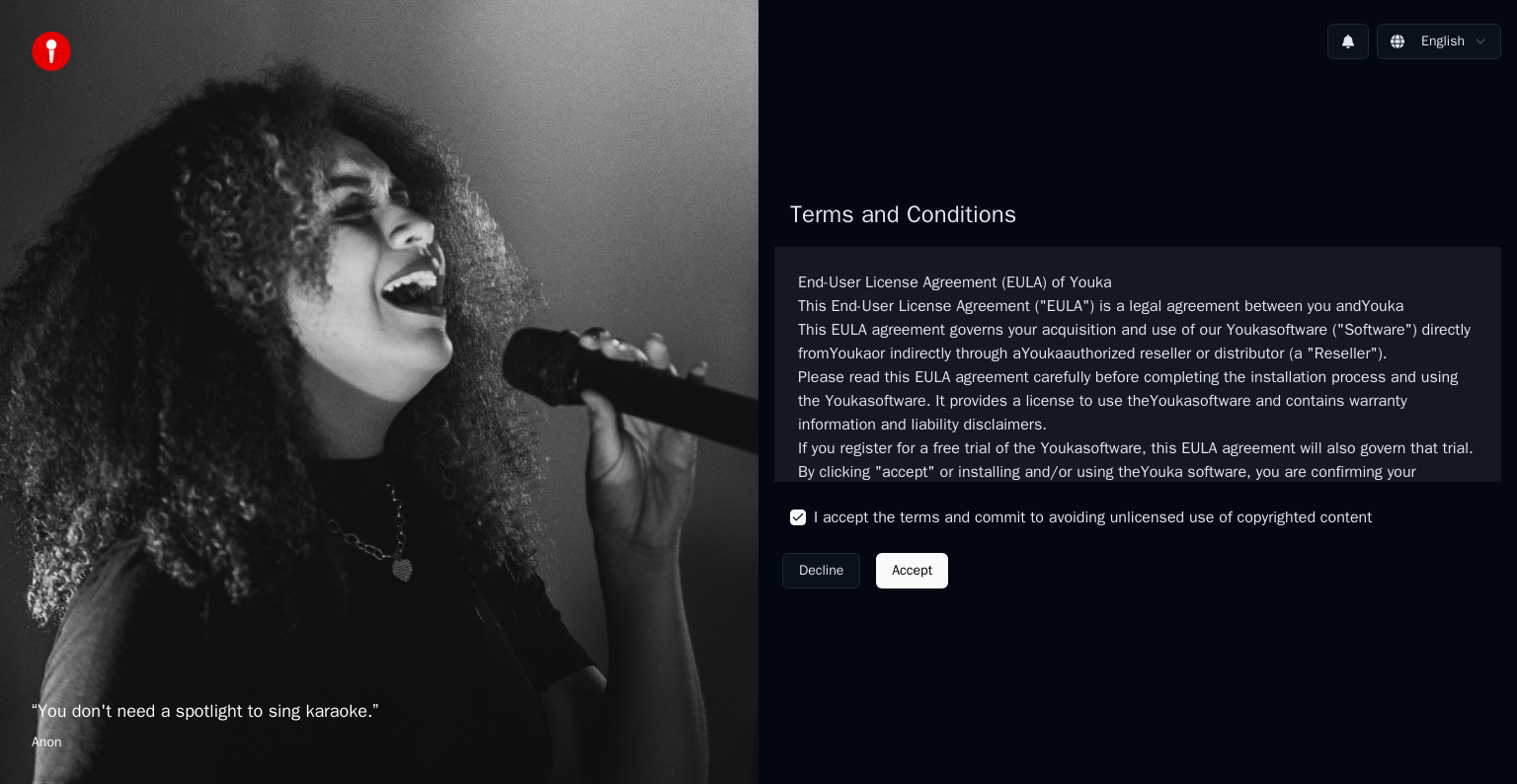 click on "Accept" at bounding box center [912, 571] 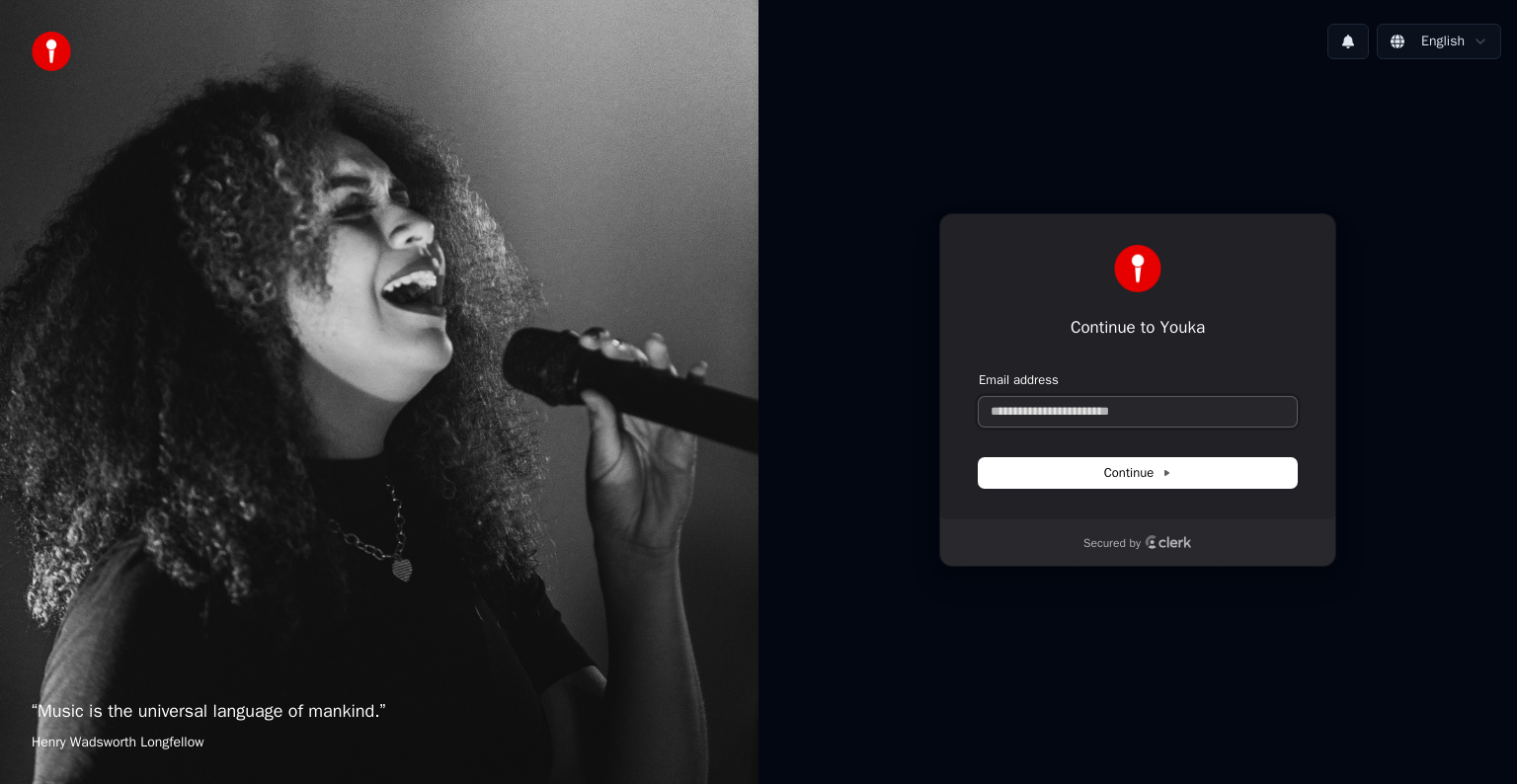 click on "Email address" at bounding box center [1138, 412] 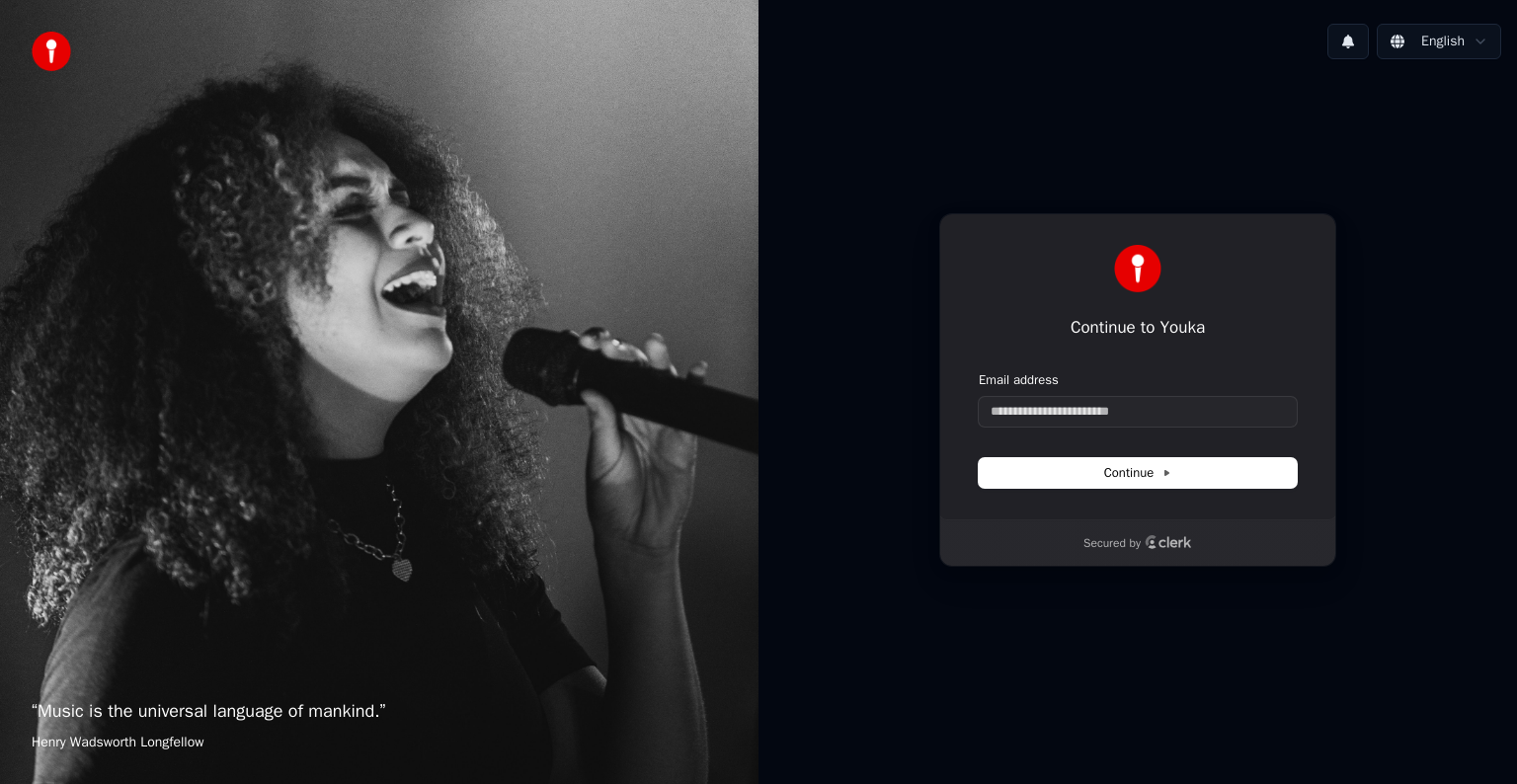 click on "“ Music is the universal language of mankind. ” [FIRST] [LAST] English Continue to Youka Continue with Google or Email address Continue Secured by" at bounding box center [758, 392] 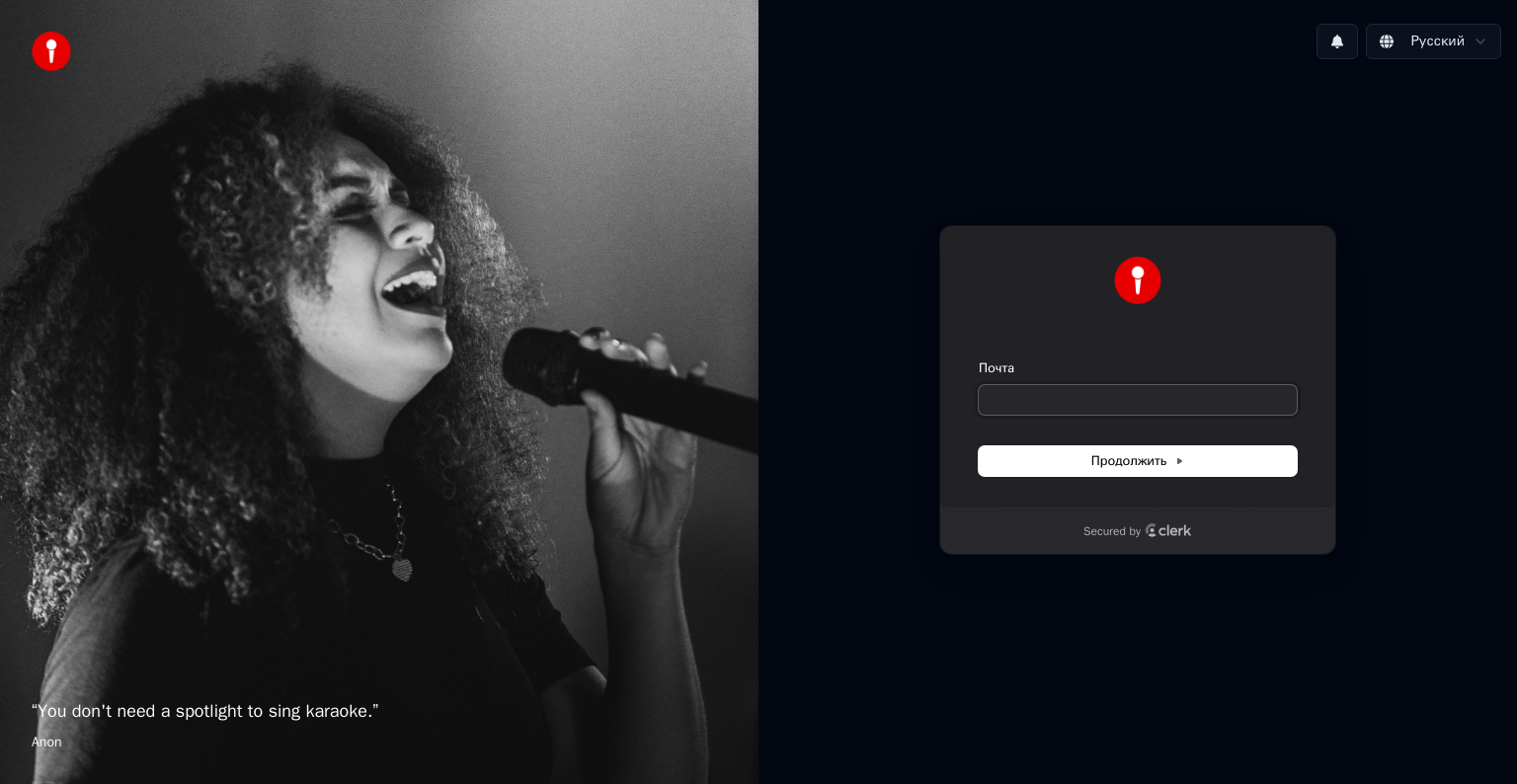 click on "Почта" at bounding box center [1138, 400] 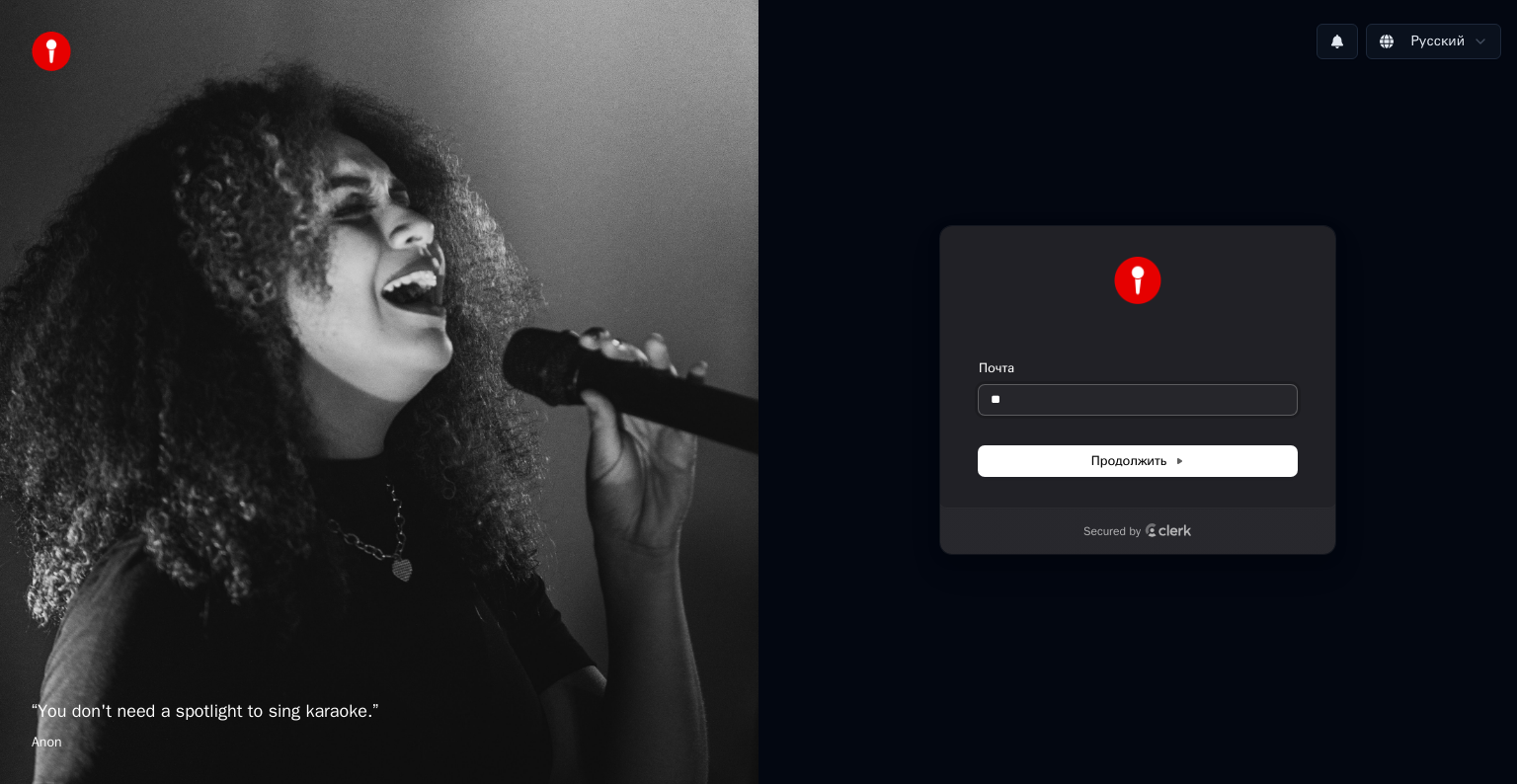 type on "*" 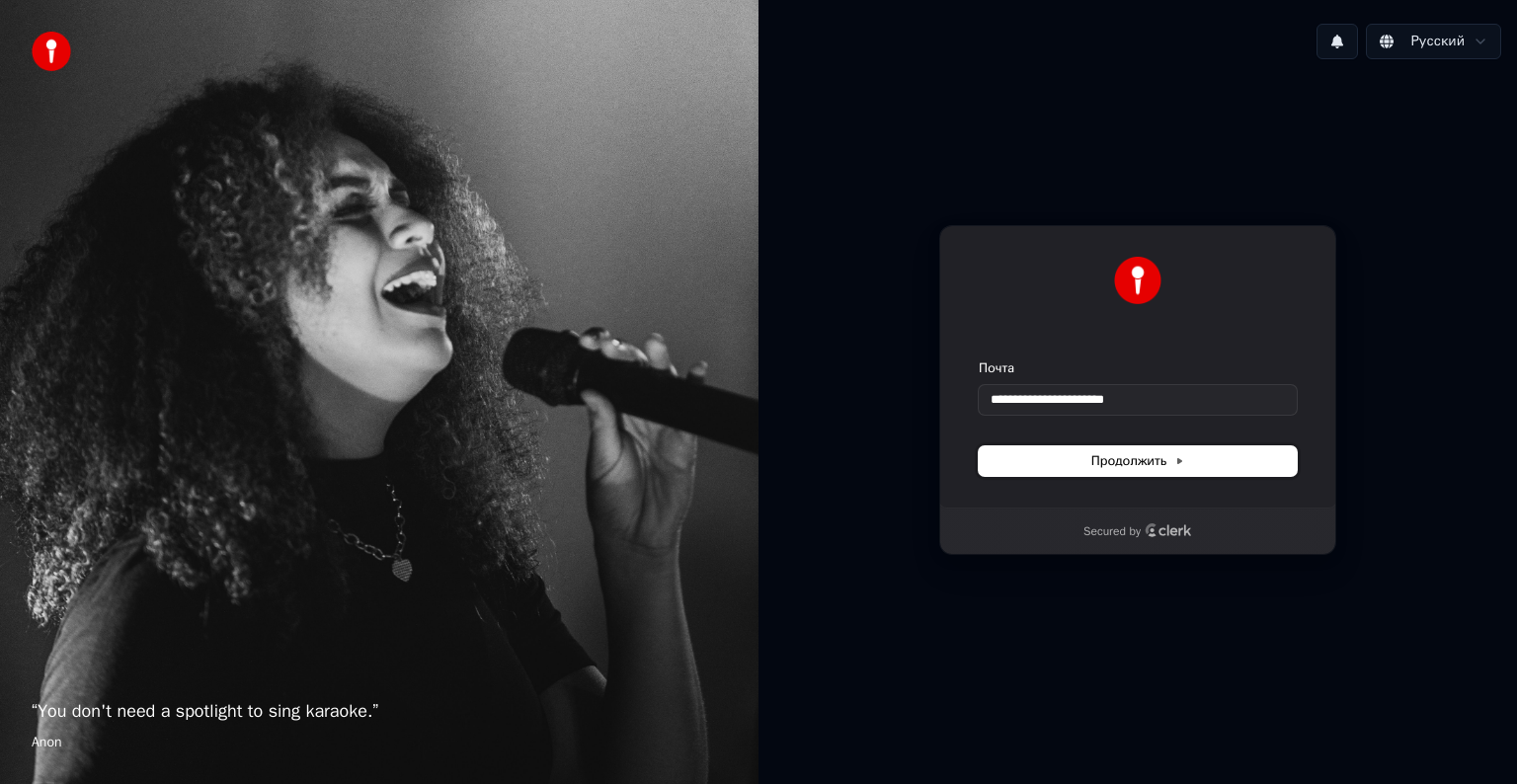 click on "Продолжить" at bounding box center [1138, 461] 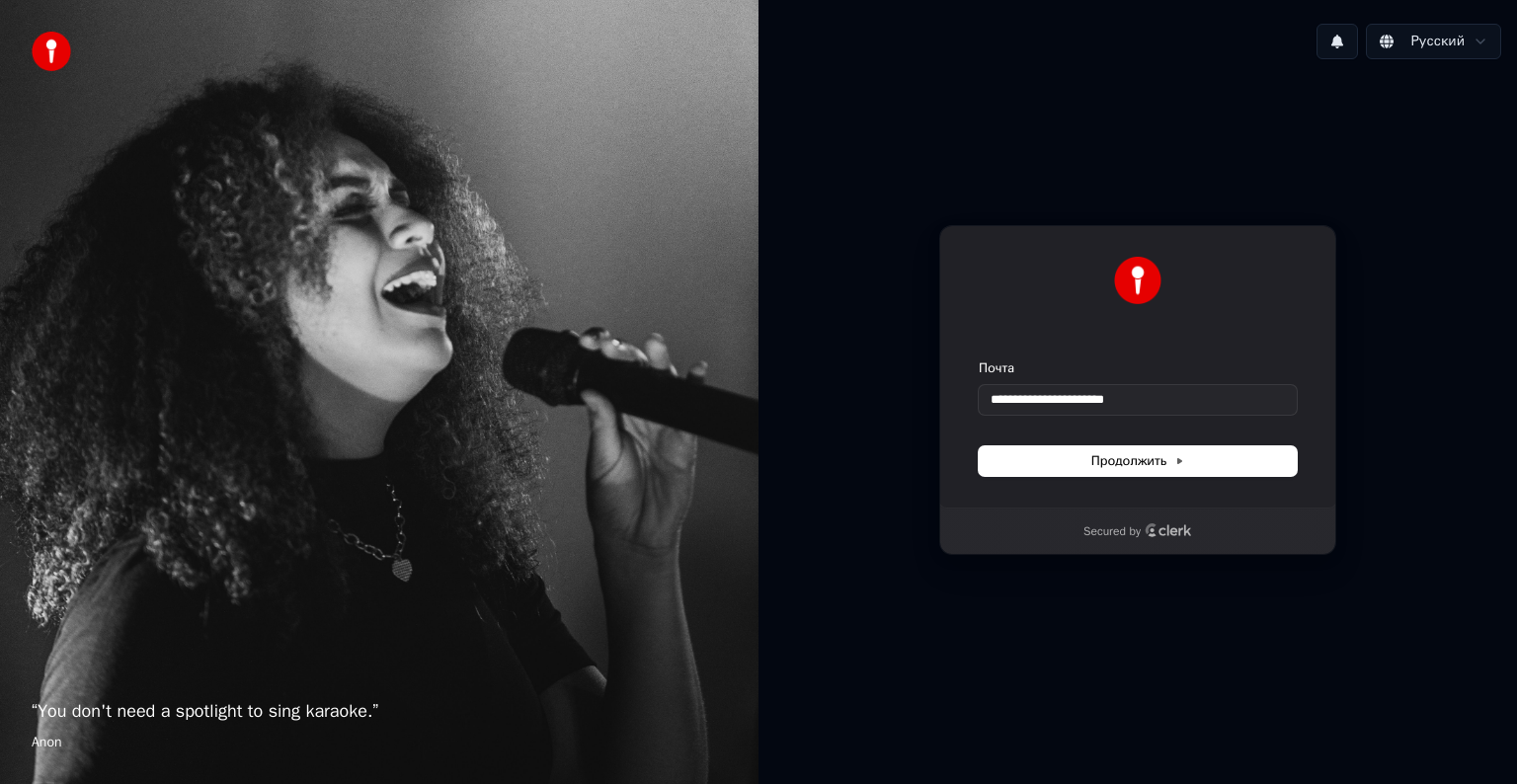 type on "**********" 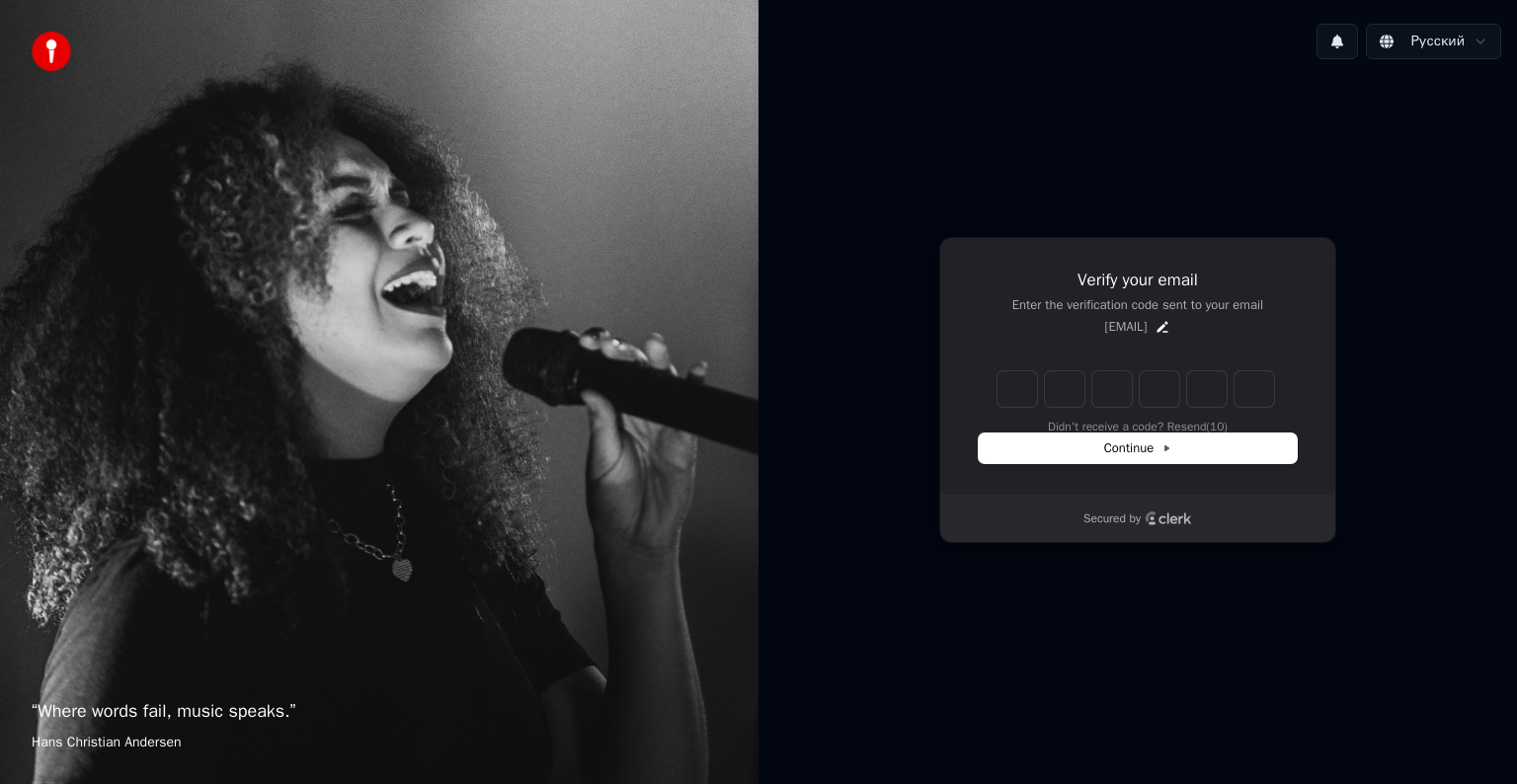 type on "*" 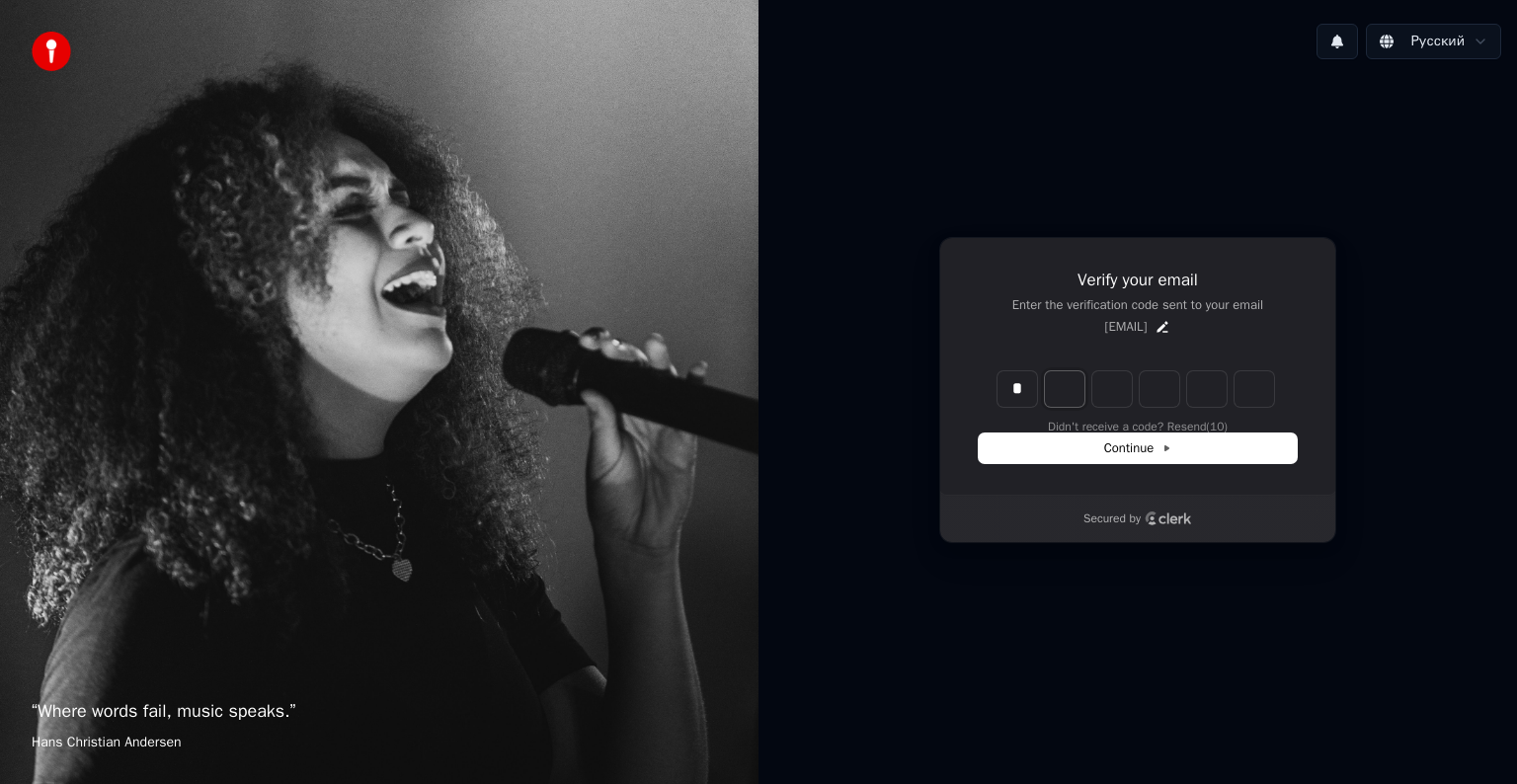 type on "*" 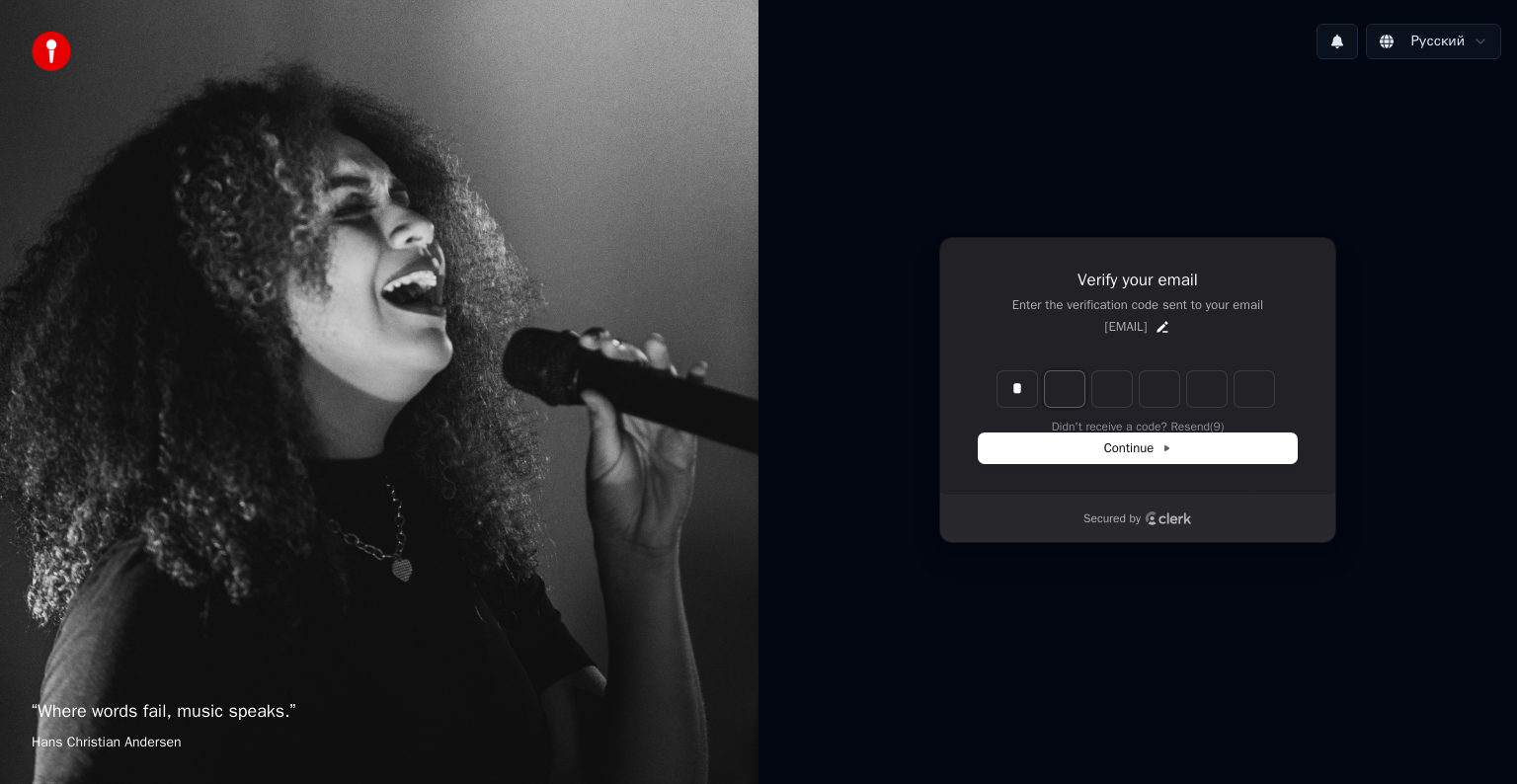 type on "*" 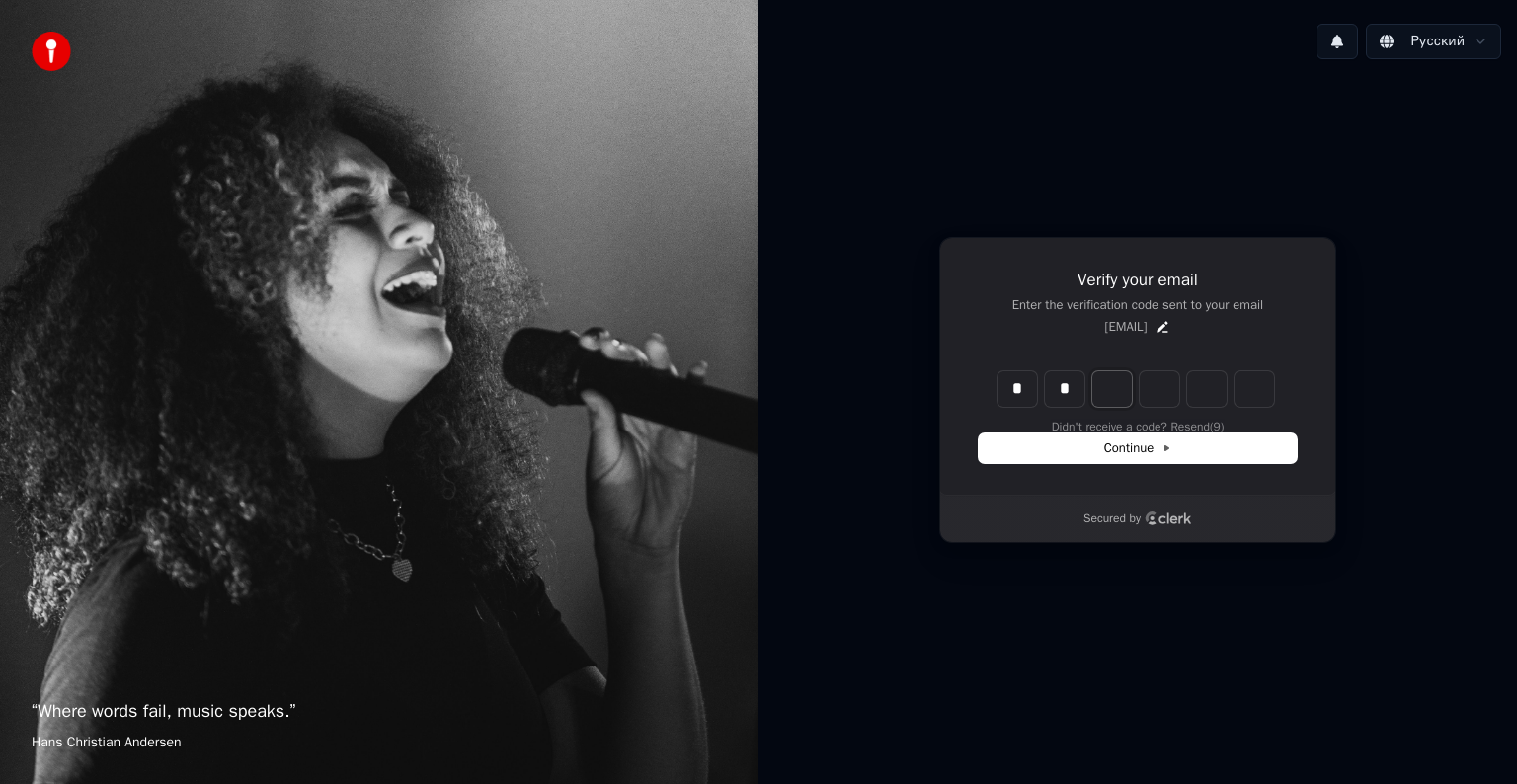 type on "**" 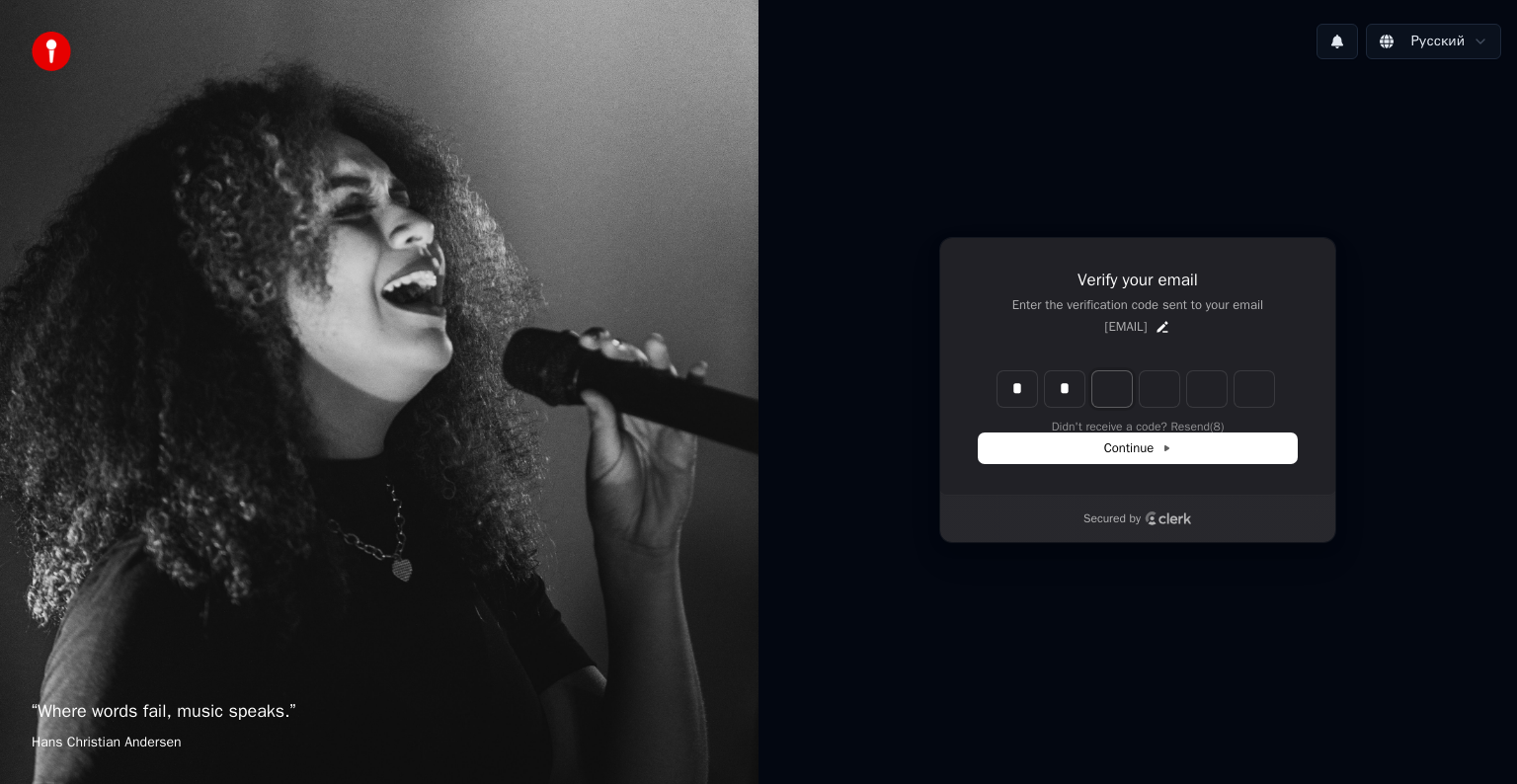 type on "*" 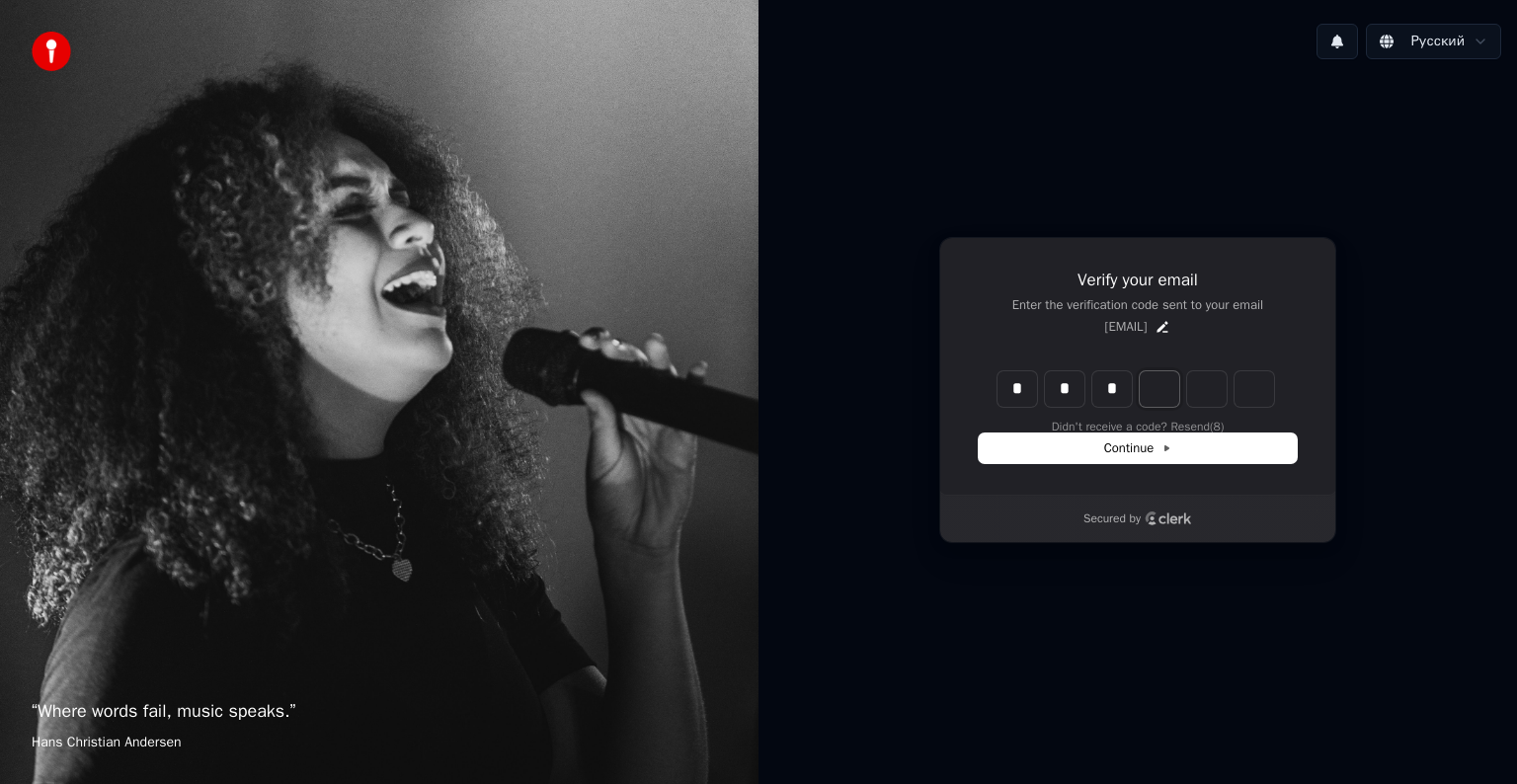 type on "***" 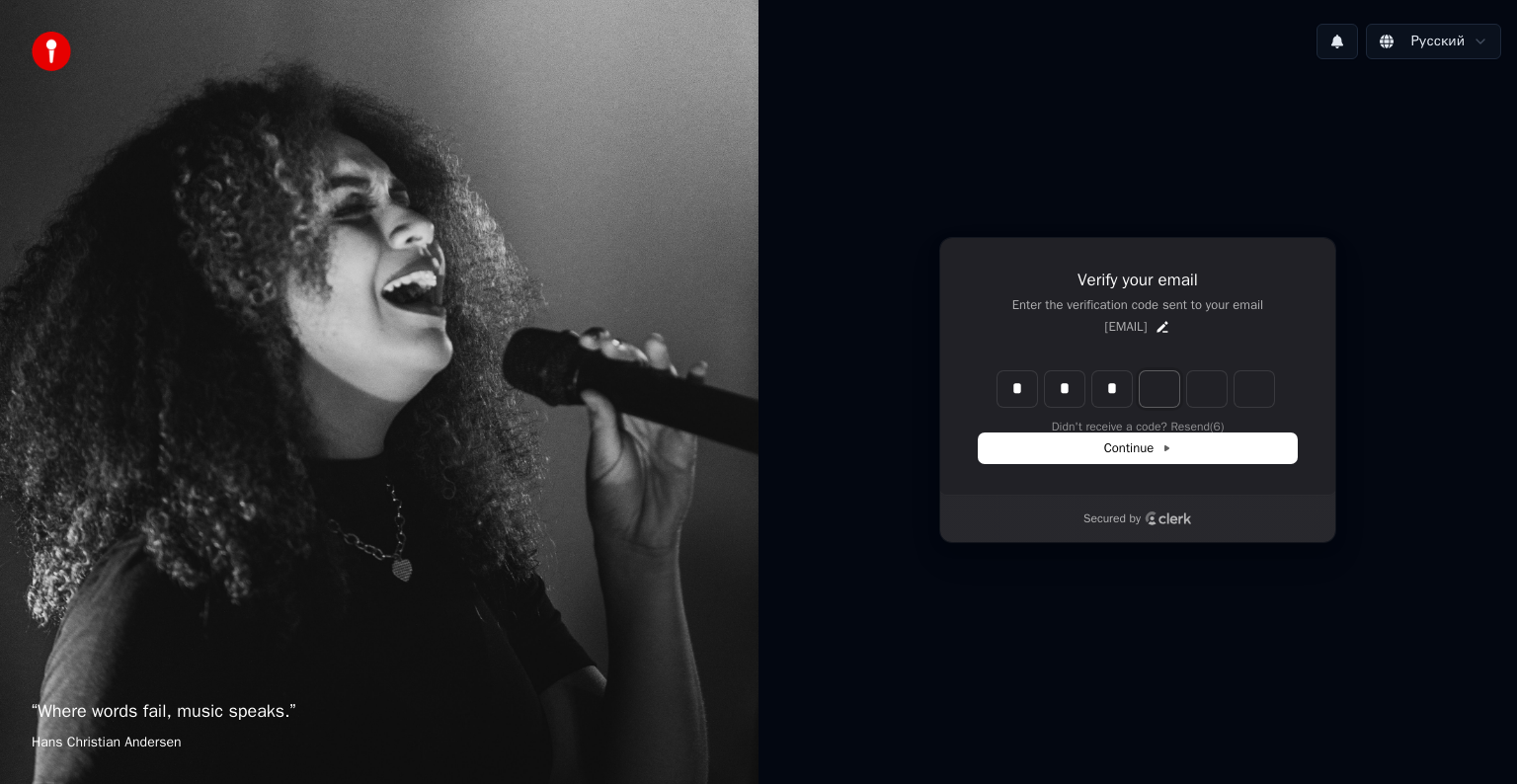 type on "*" 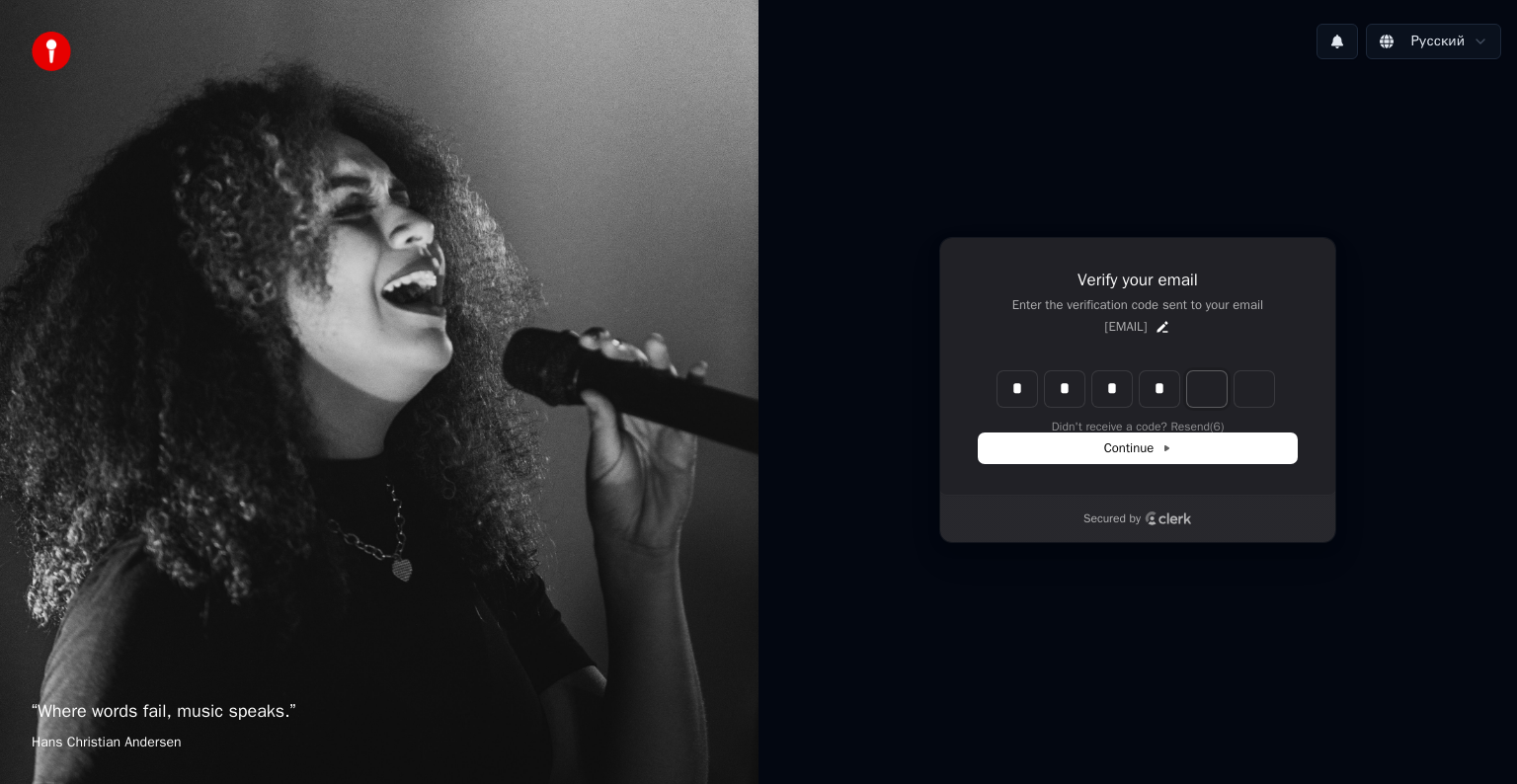 type on "****" 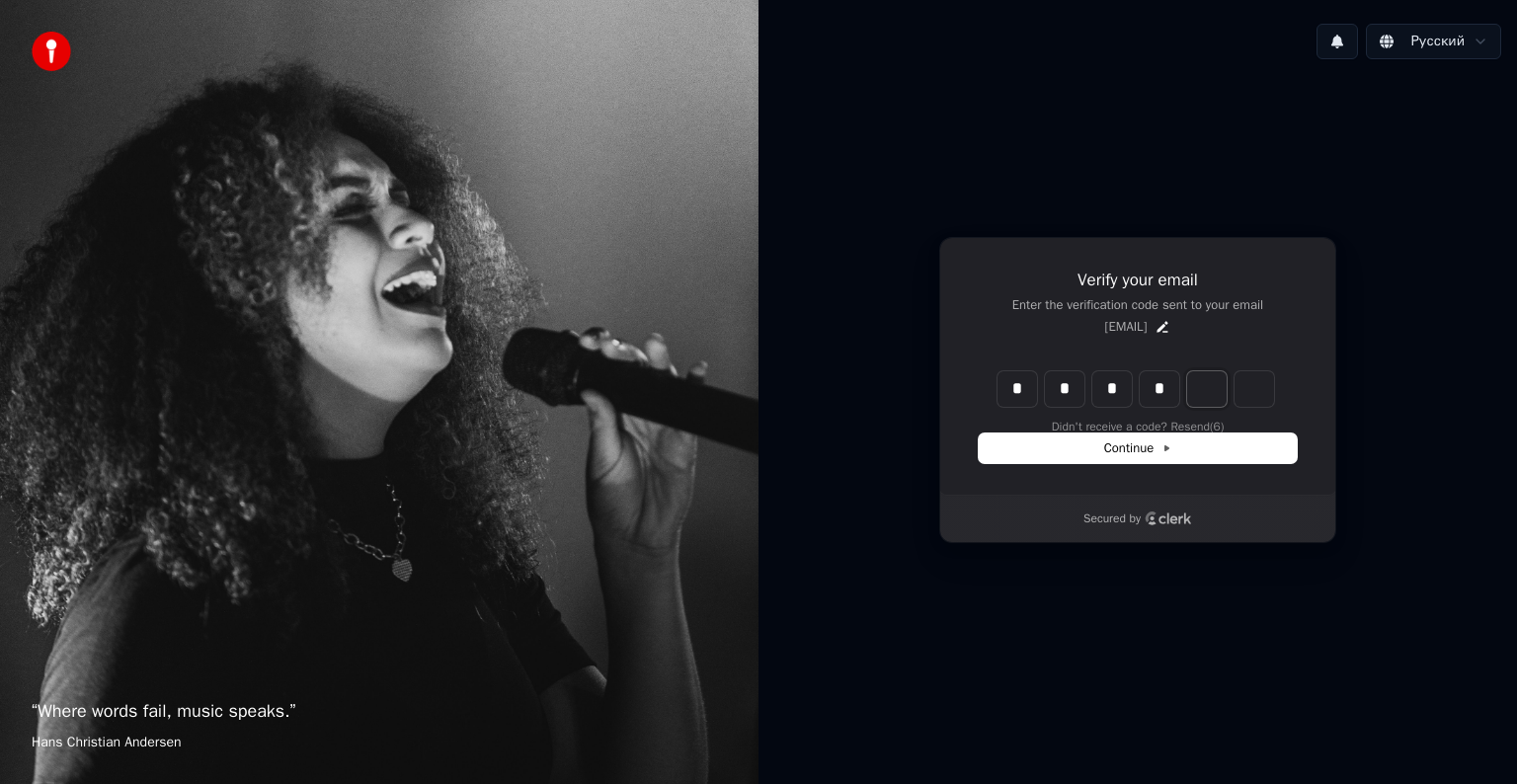 type on "*" 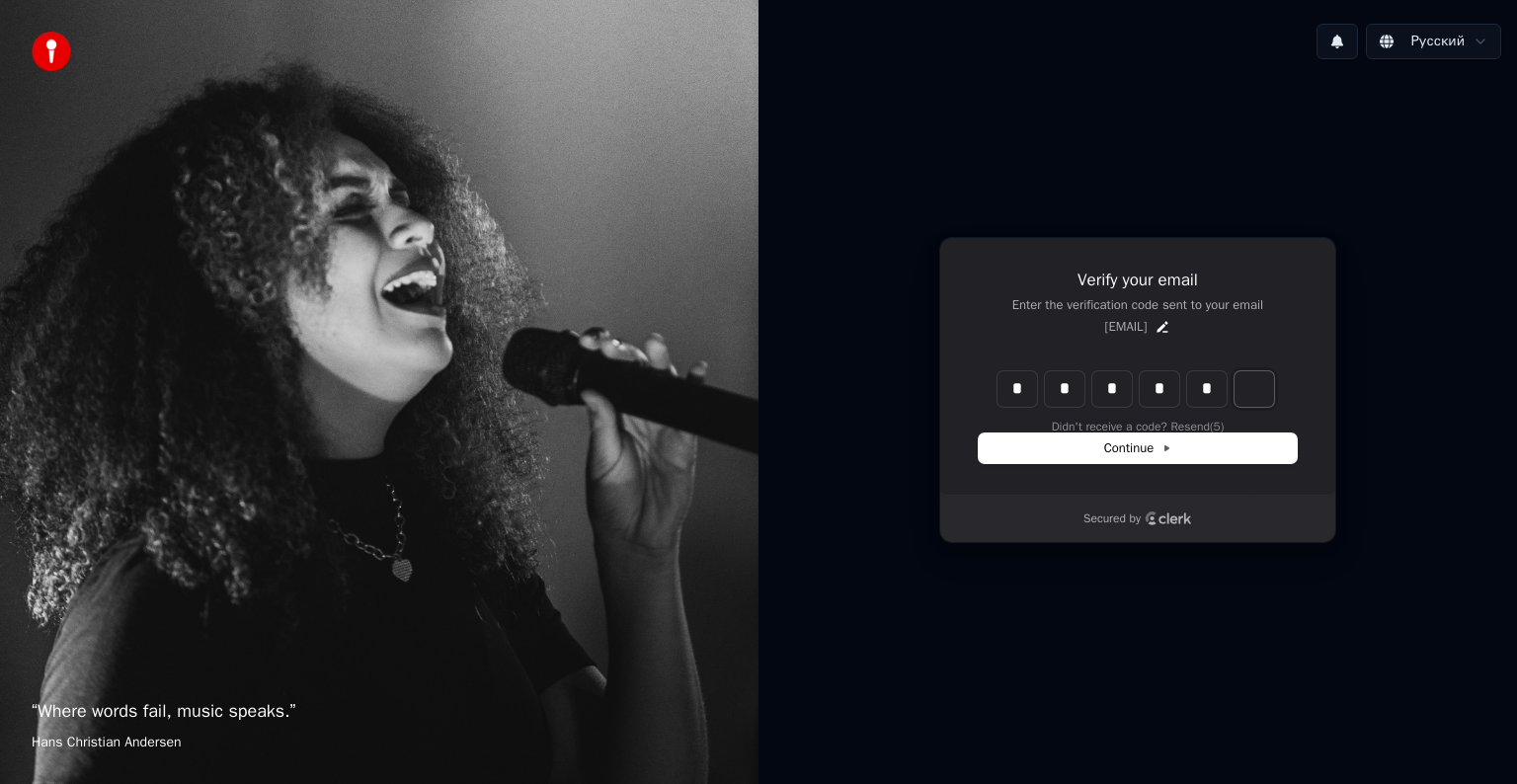 type on "******" 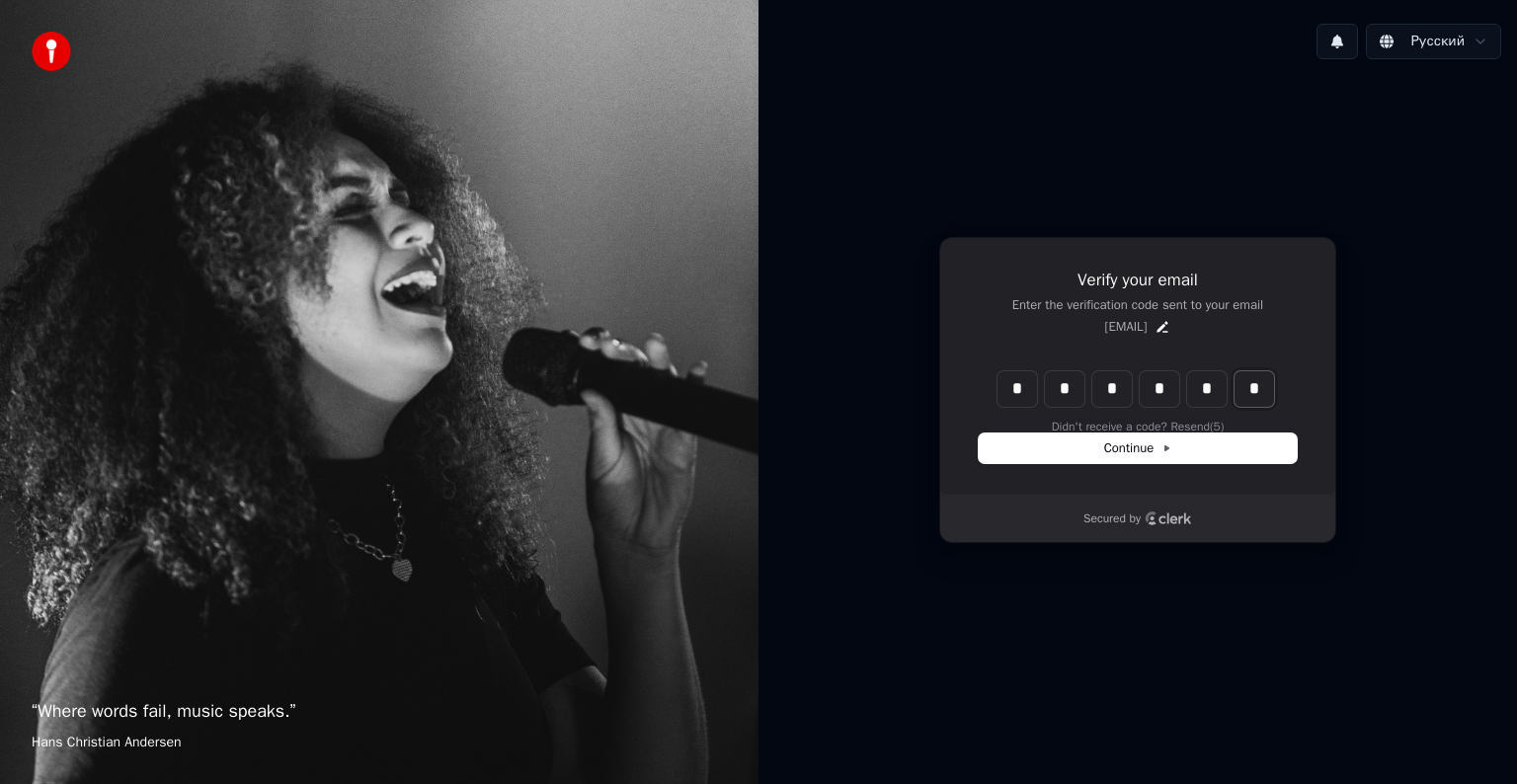 type on "*" 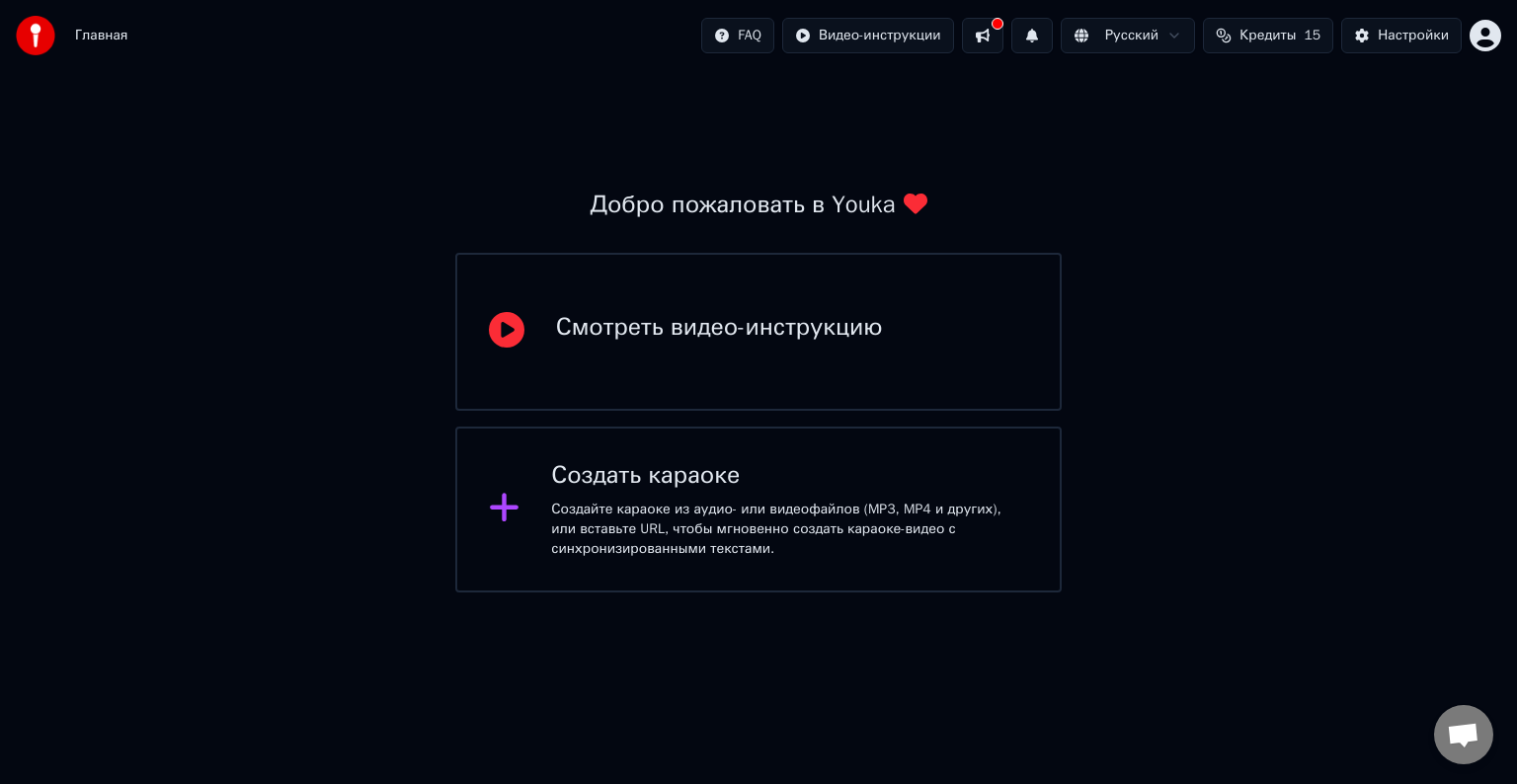 click on "Создать караоке" at bounding box center [789, 476] 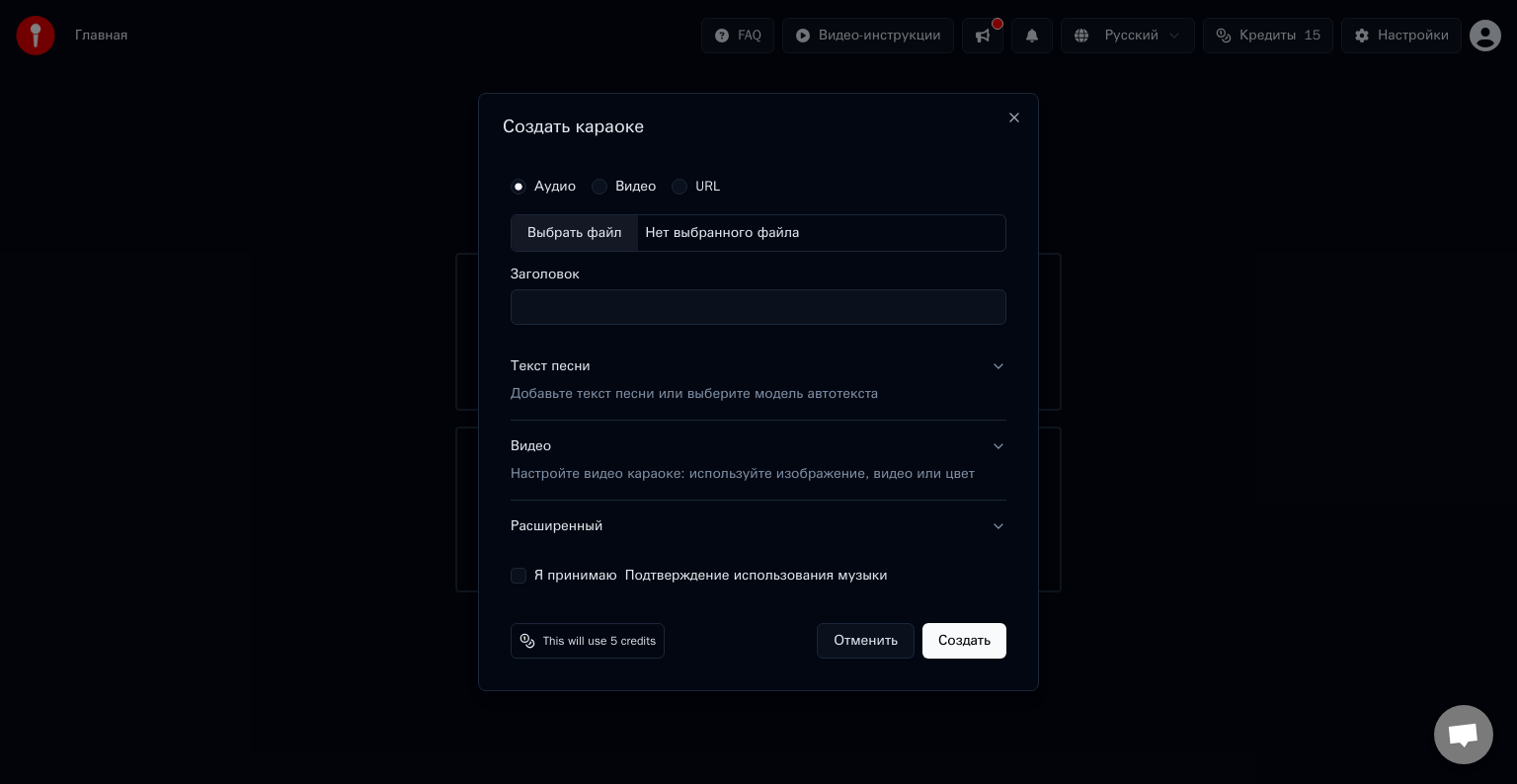 click on "Нет выбранного файла" at bounding box center [723, 233] 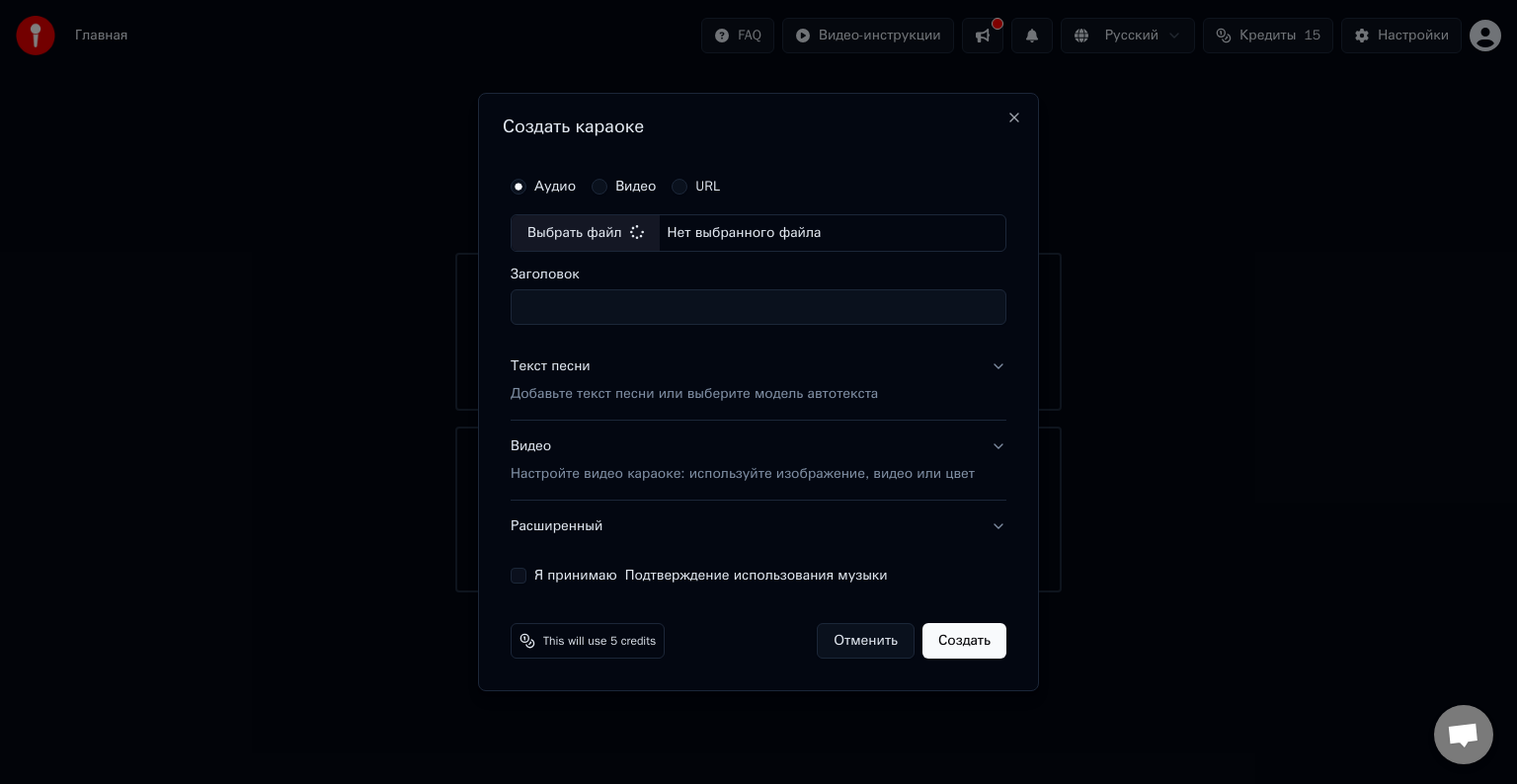 type on "**********" 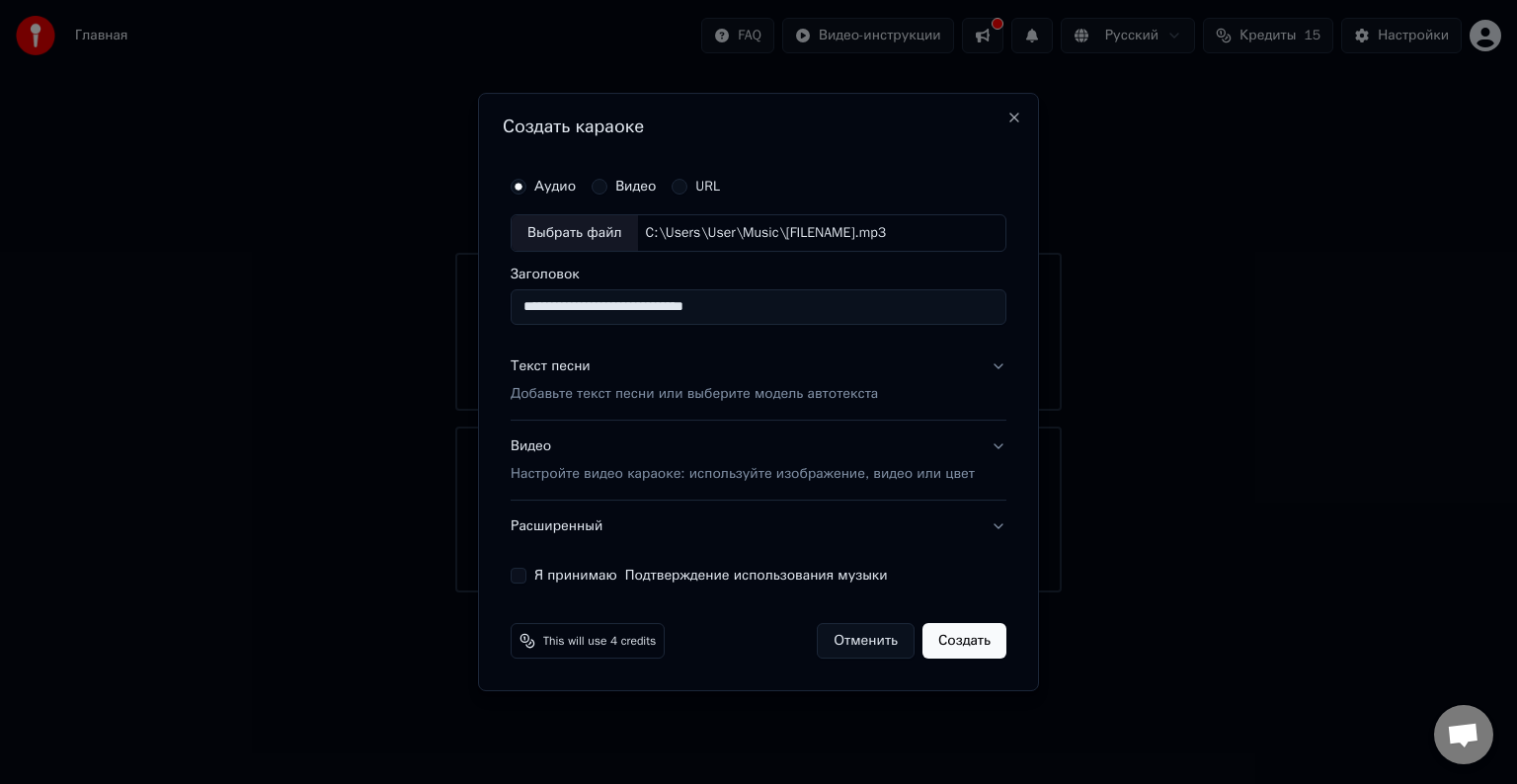 click on "Добавьте текст песни или выберите модель автотекста" at bounding box center [694, 394] 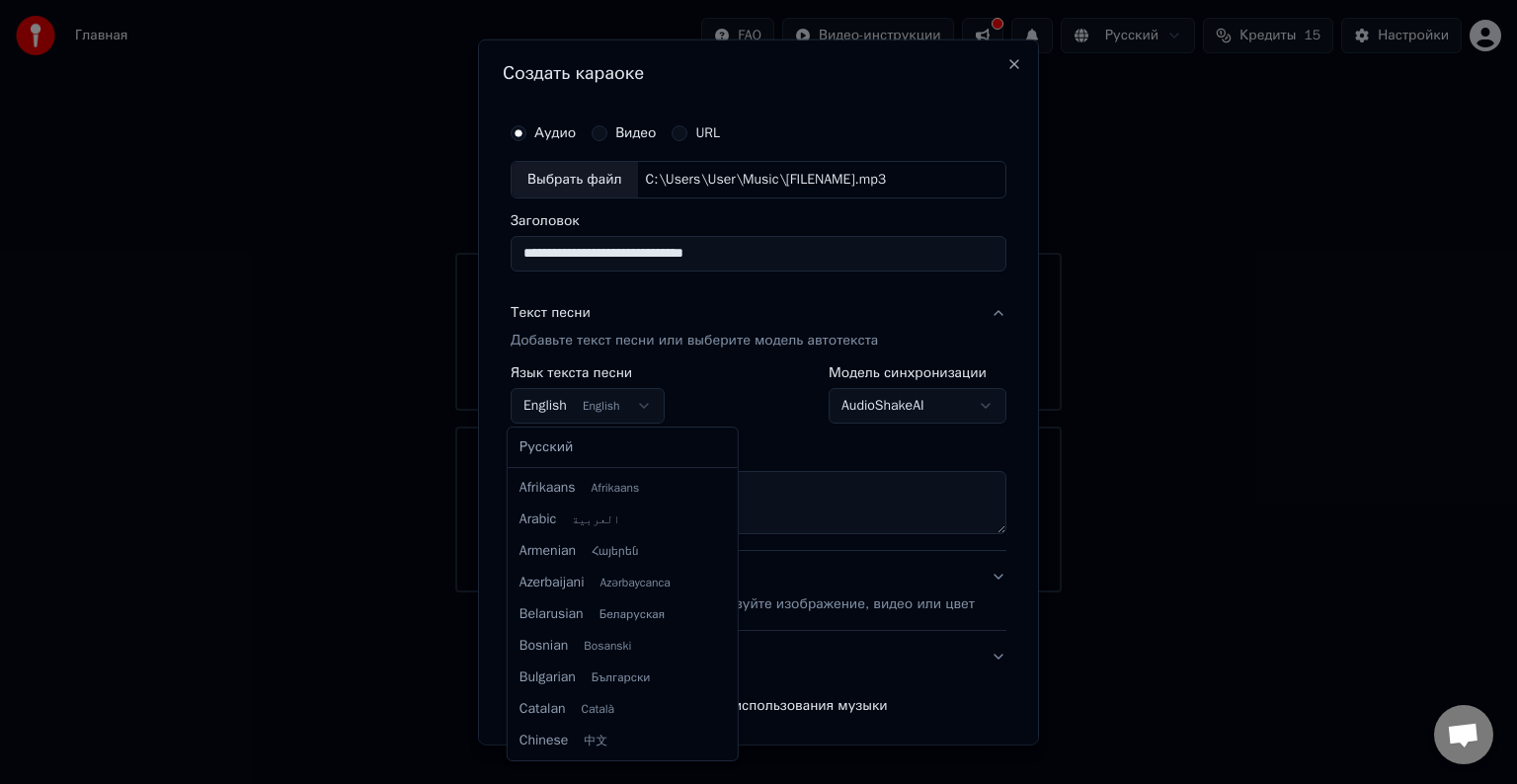 click on "**********" at bounding box center (758, 296) 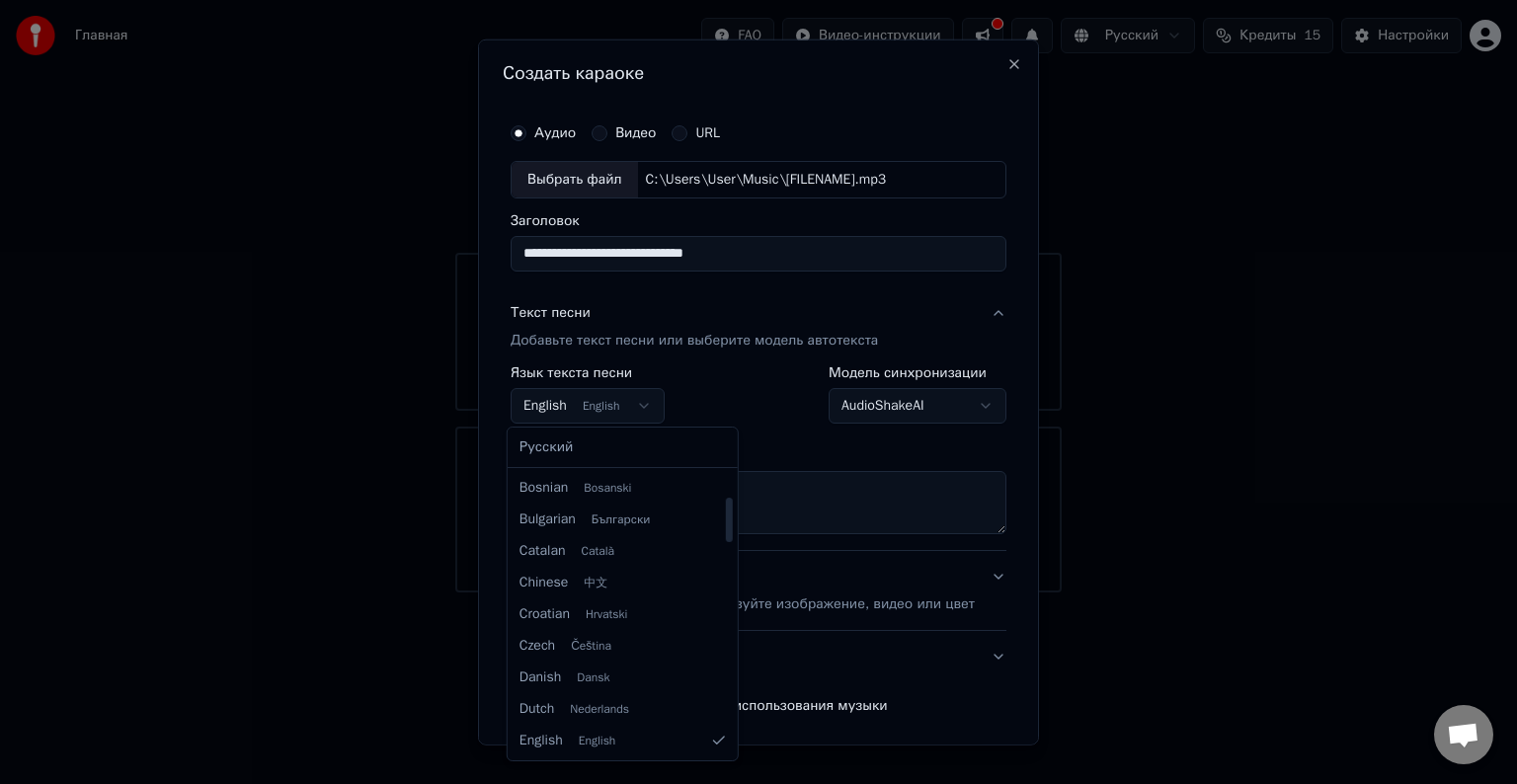 select on "**" 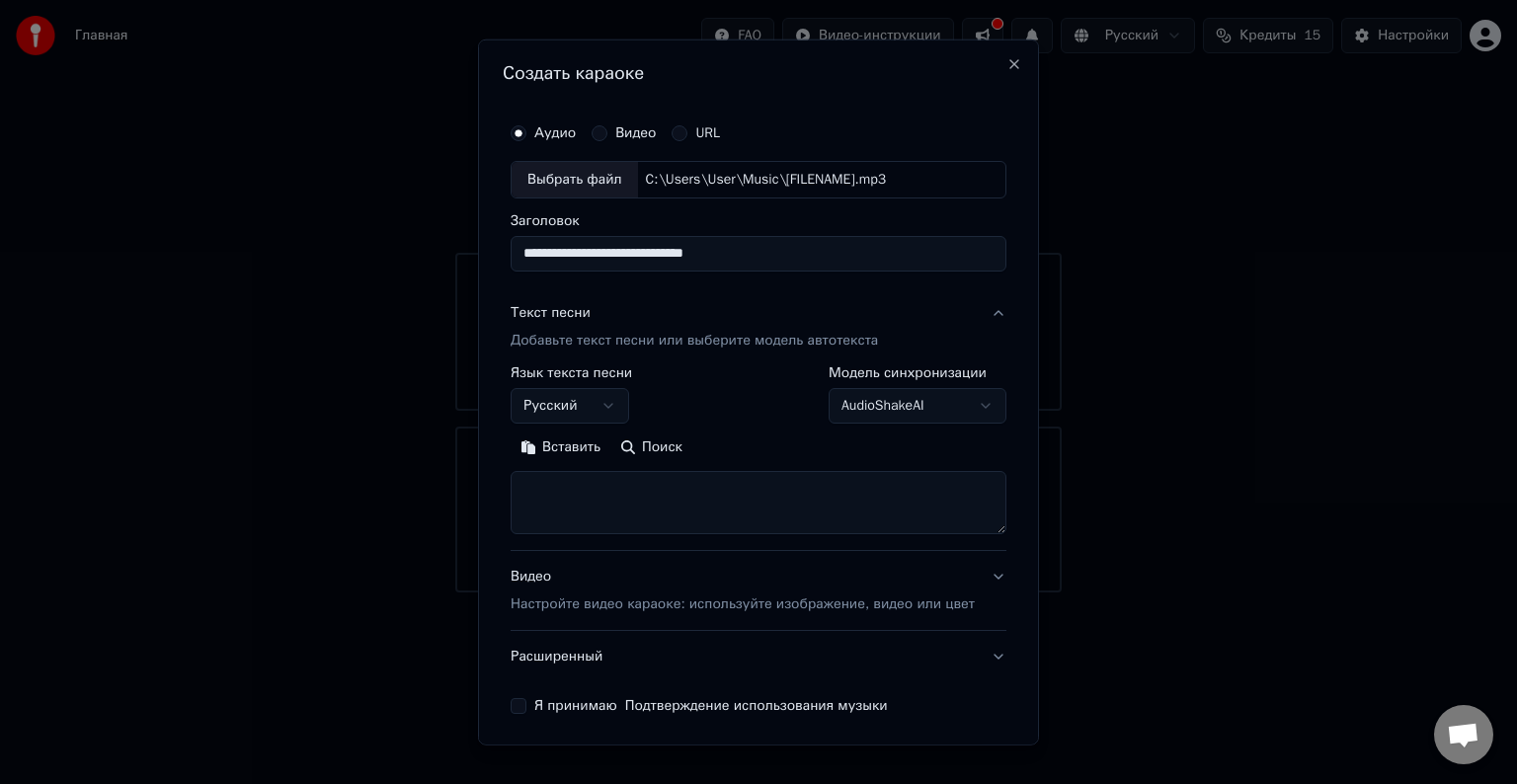 click on "Добавьте текст песни или выберите модель автотекста" at bounding box center [694, 341] 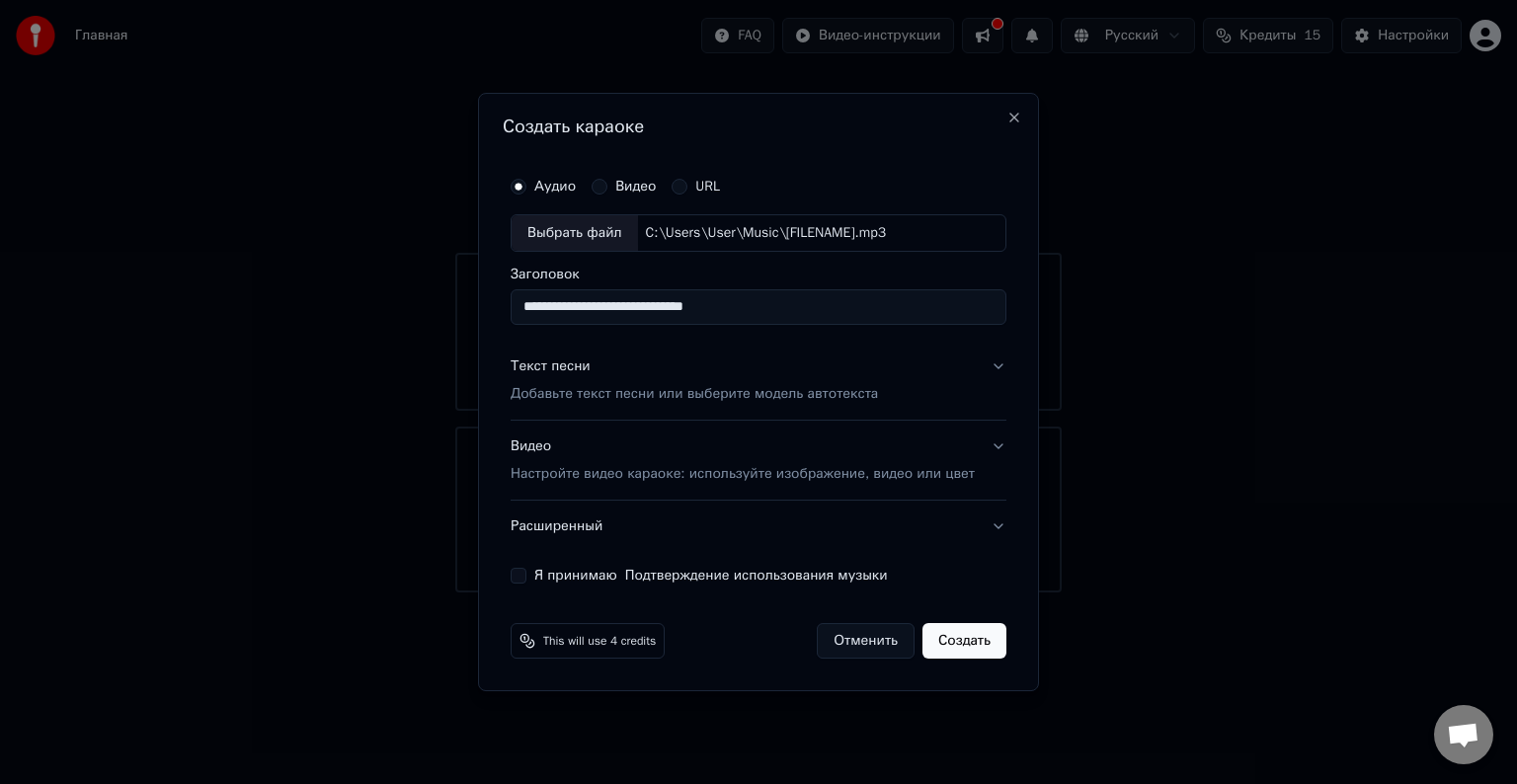 click on "Добавьте текст песни или выберите модель автотекста" at bounding box center (694, 394) 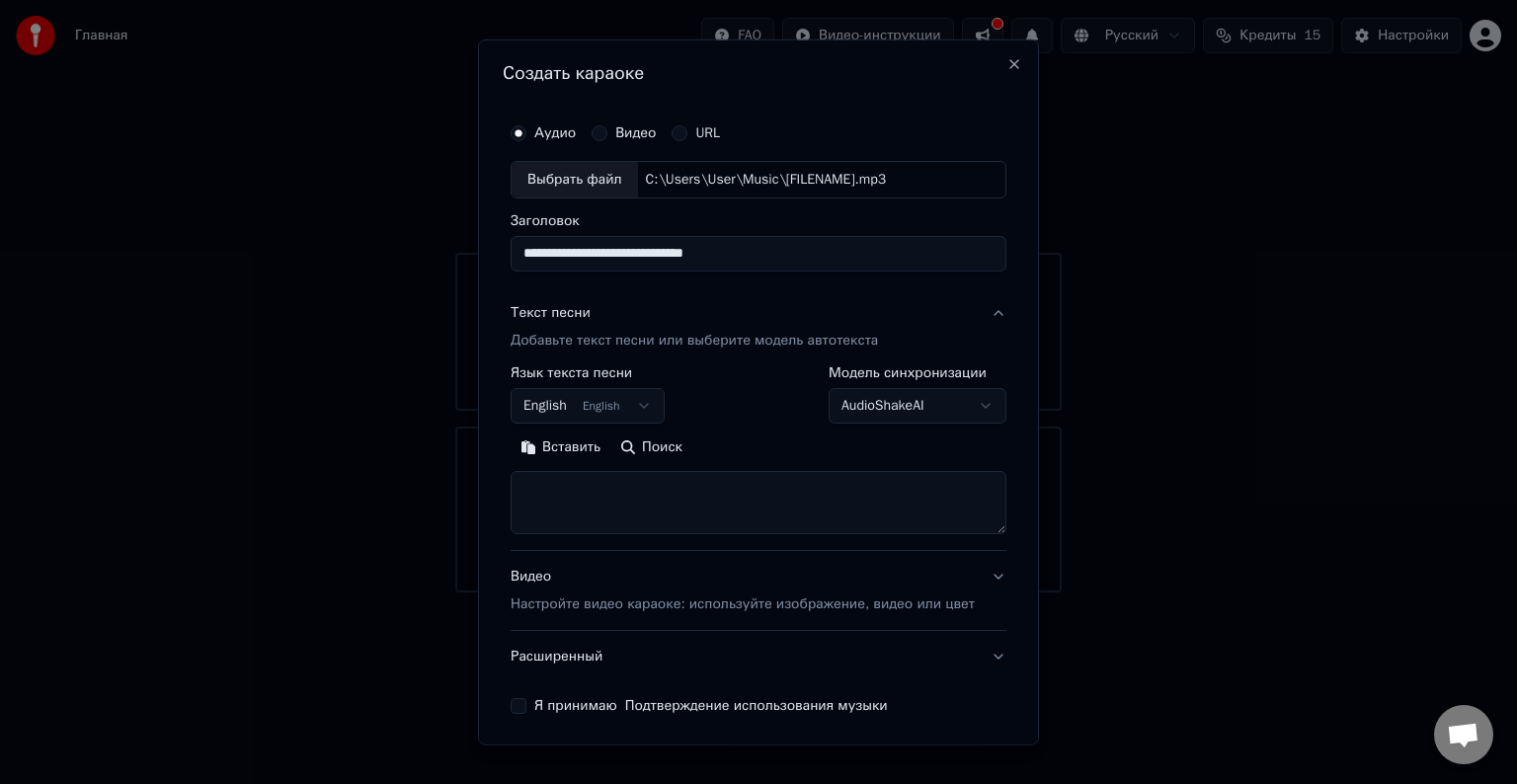click at bounding box center [758, 503] 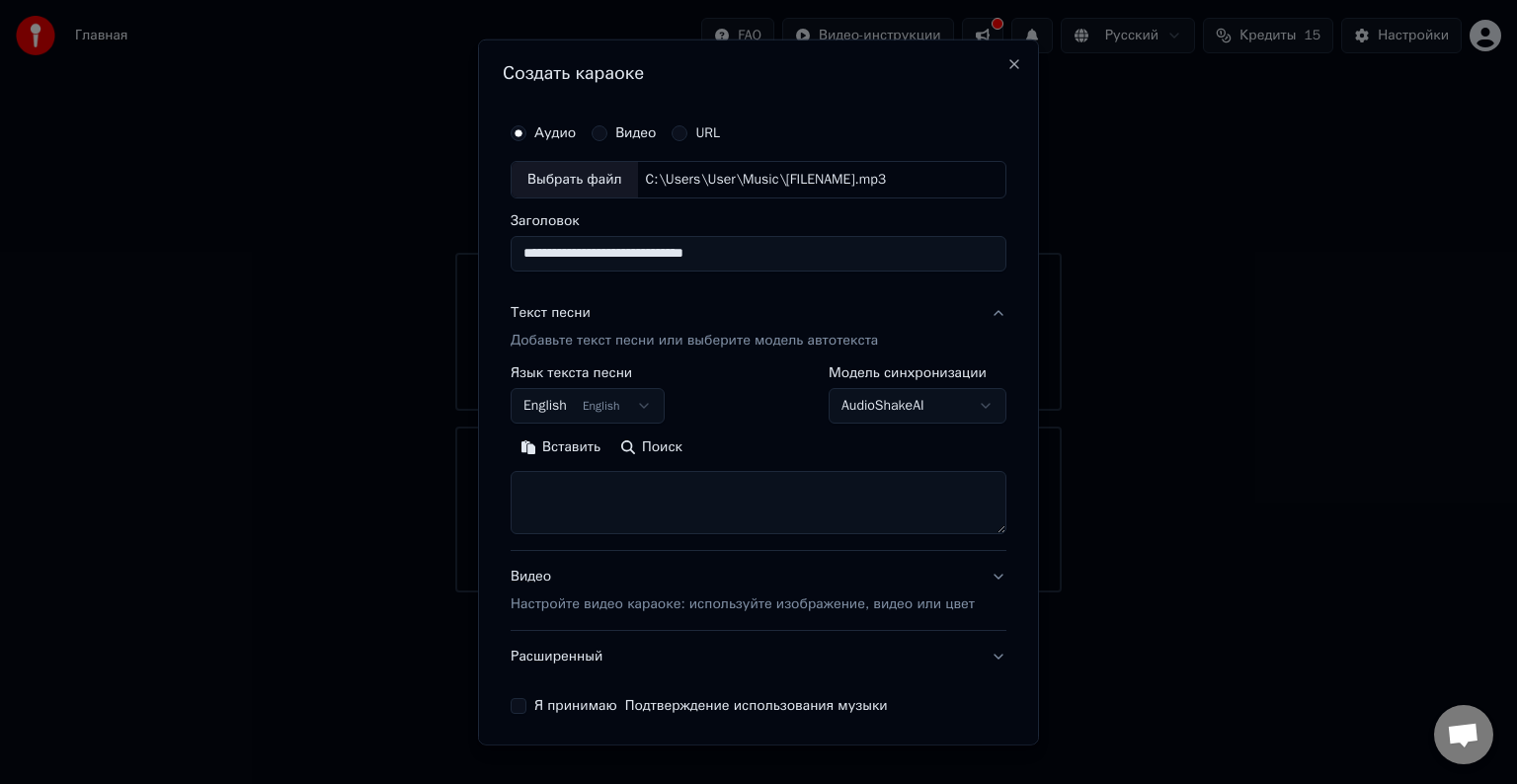 click on "Вставить" at bounding box center (560, 447) 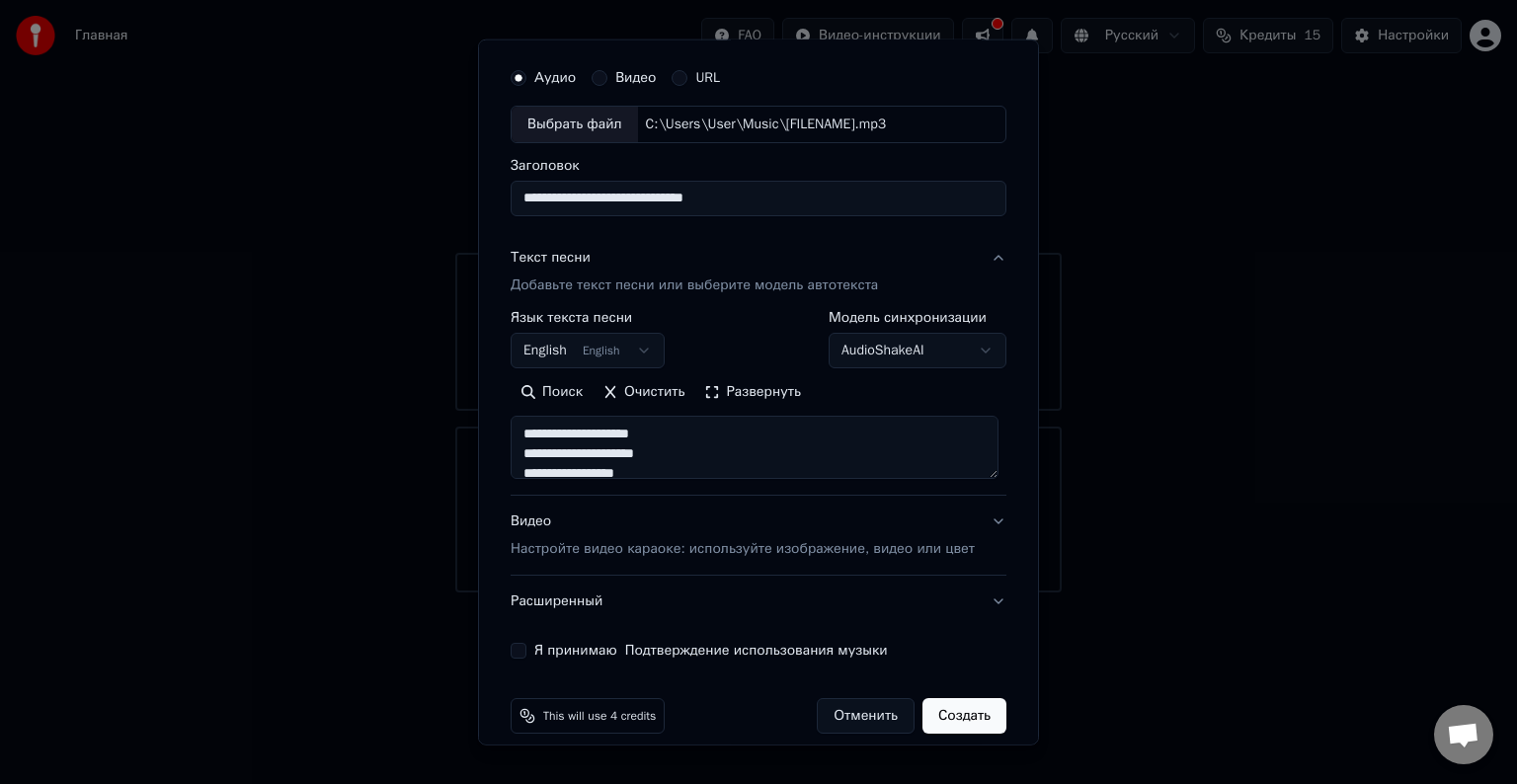 scroll, scrollTop: 75, scrollLeft: 0, axis: vertical 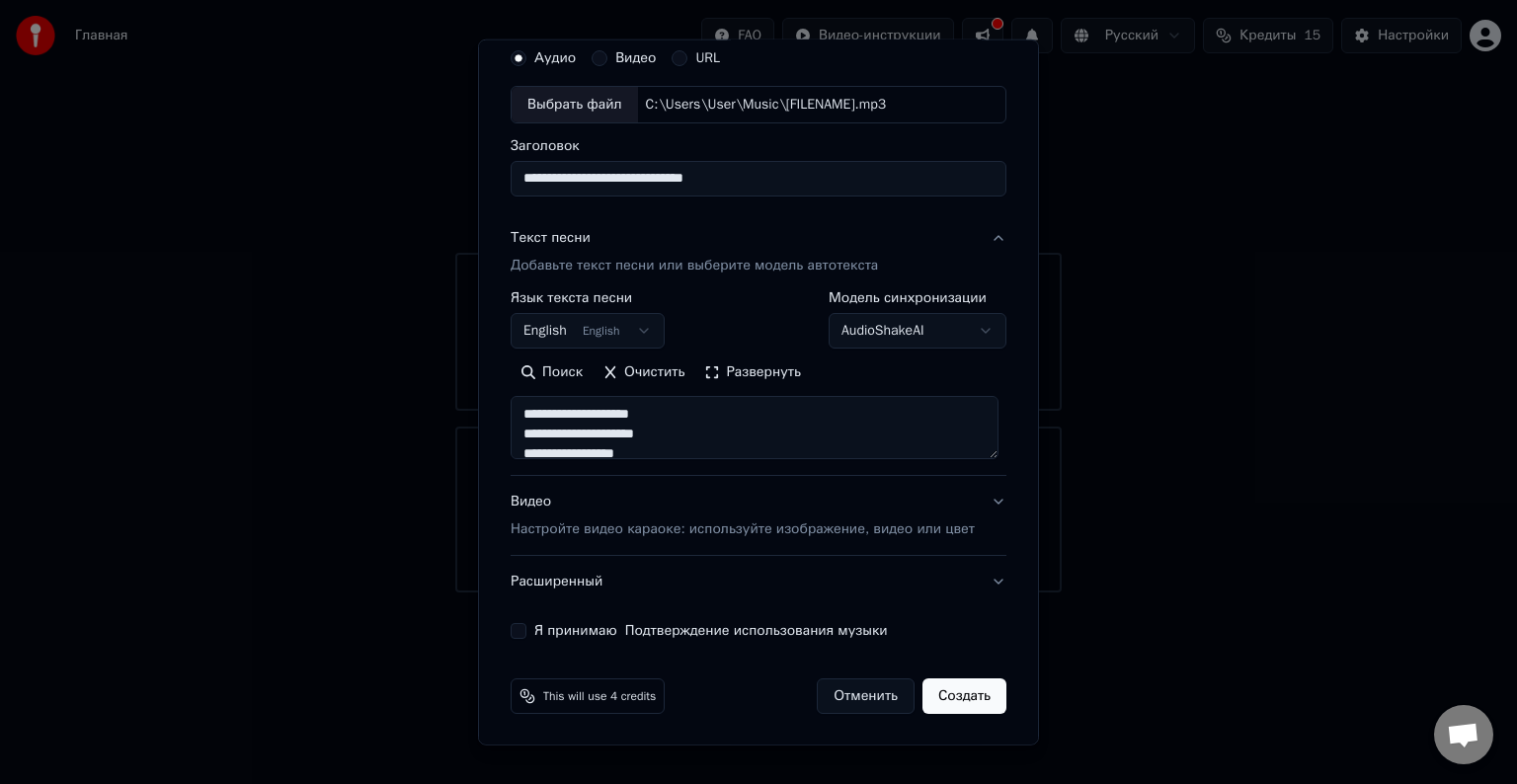 click on "Настройте видео караоке: используйте изображение, видео или цвет" at bounding box center (743, 529) 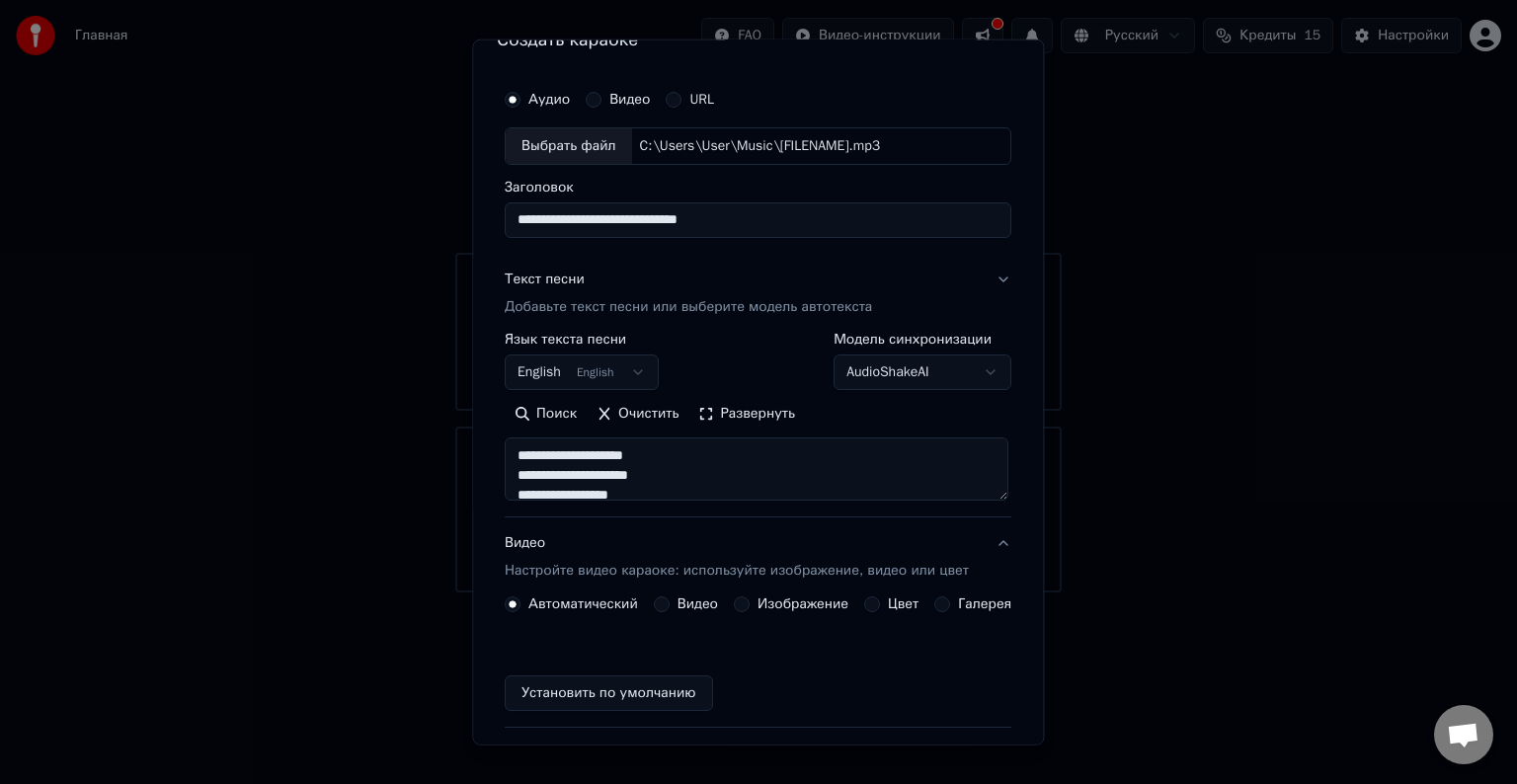 scroll, scrollTop: 22, scrollLeft: 0, axis: vertical 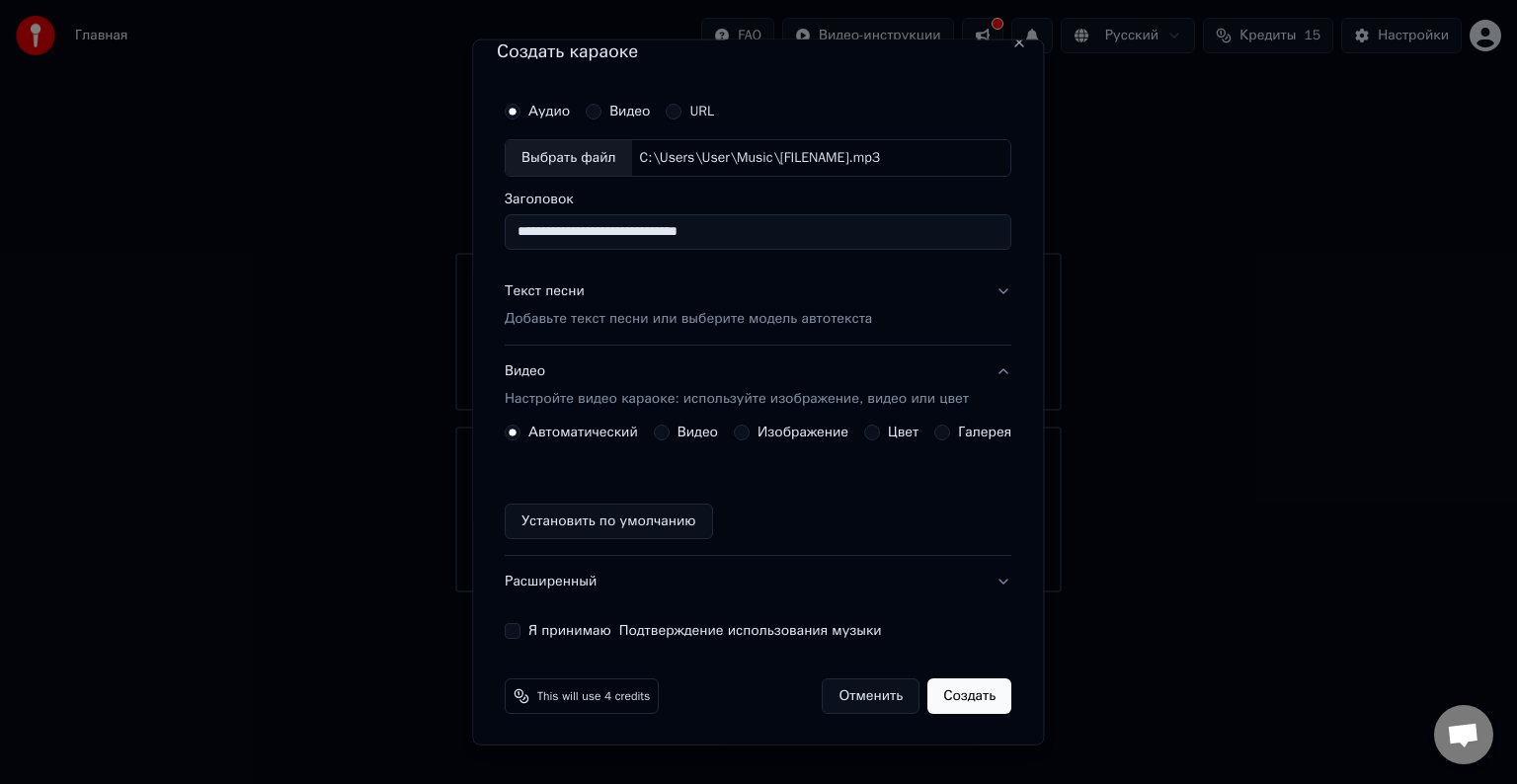 click on "Я принимаю   Подтверждение использования музыки" at bounding box center (758, 631) 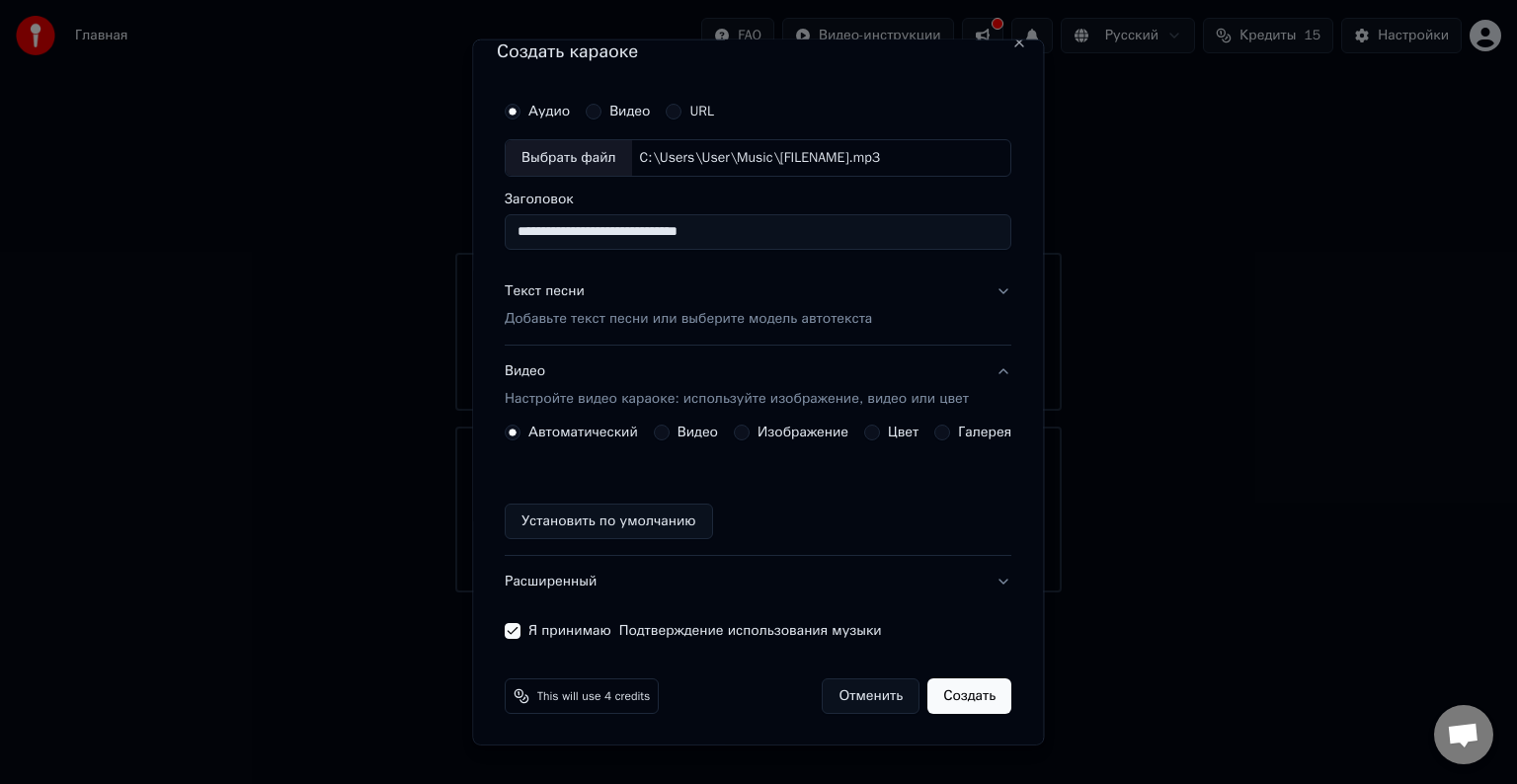 click on "Создать" at bounding box center (970, 696) 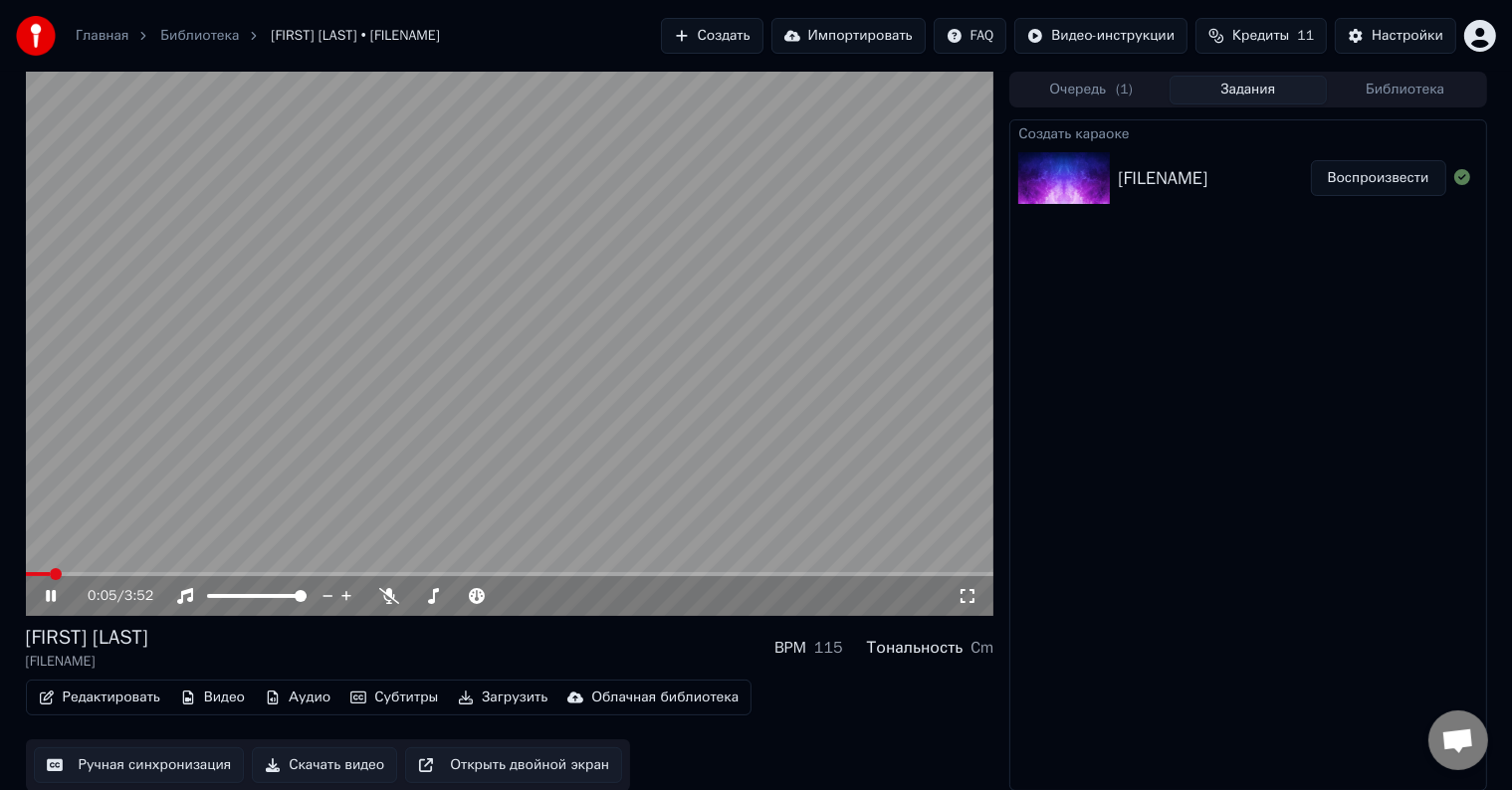 drag, startPoint x: 954, startPoint y: 581, endPoint x: 963, endPoint y: 594, distance: 15.811388 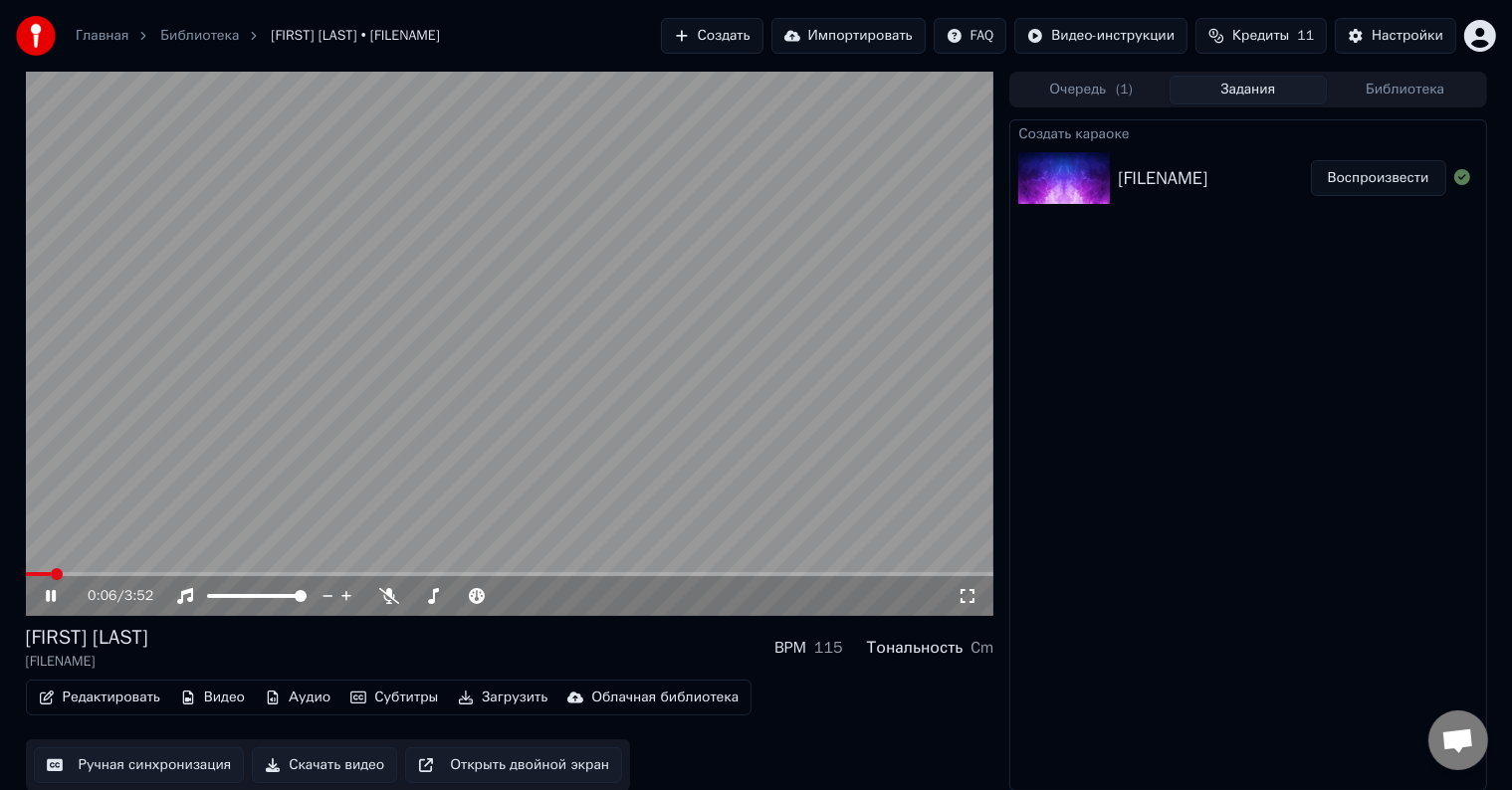click on "0:06  /  3:52" at bounding box center (510, 596) 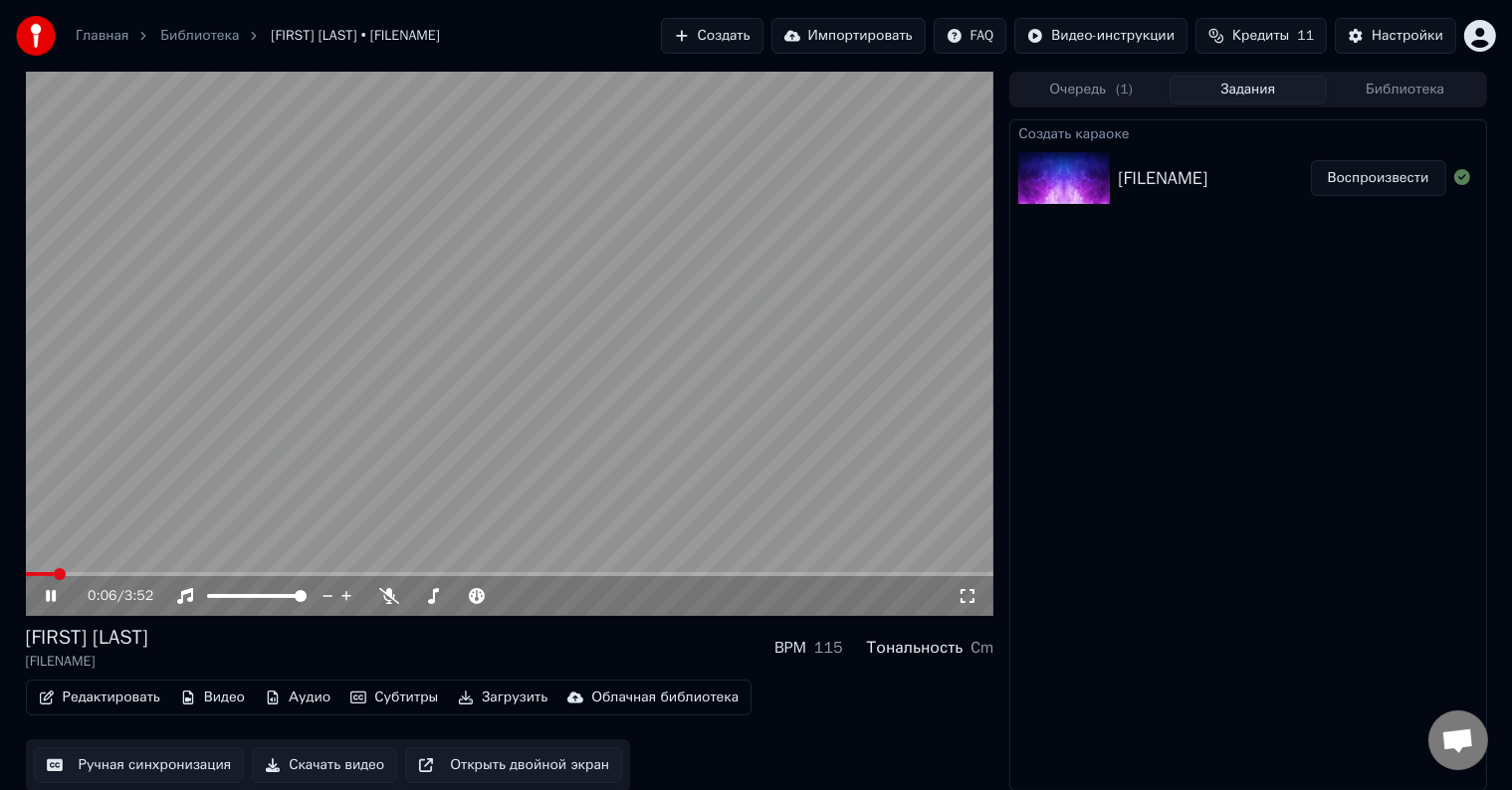 click 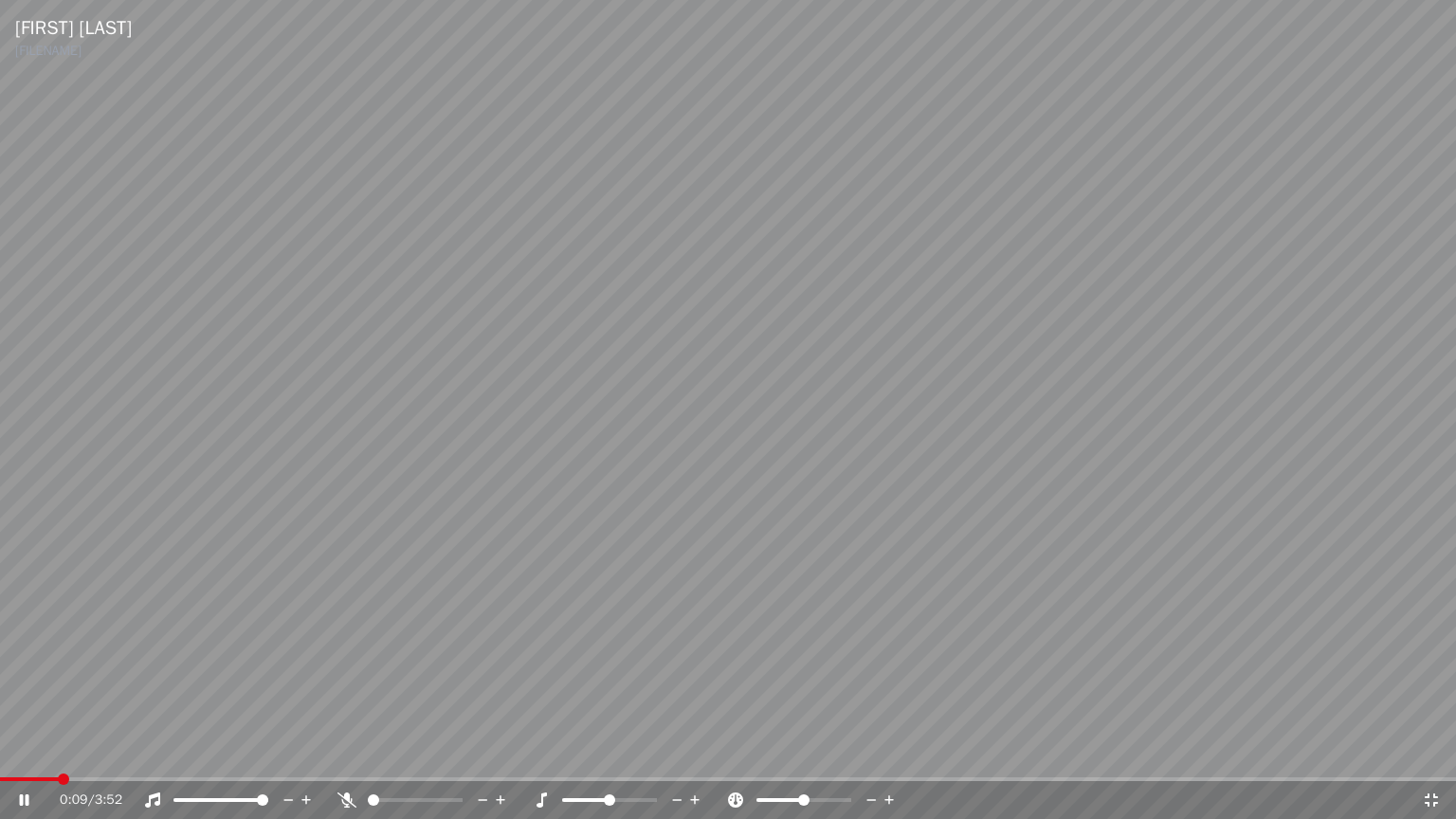 drag, startPoint x: 375, startPoint y: 793, endPoint x: 387, endPoint y: 796, distance: 12.369317 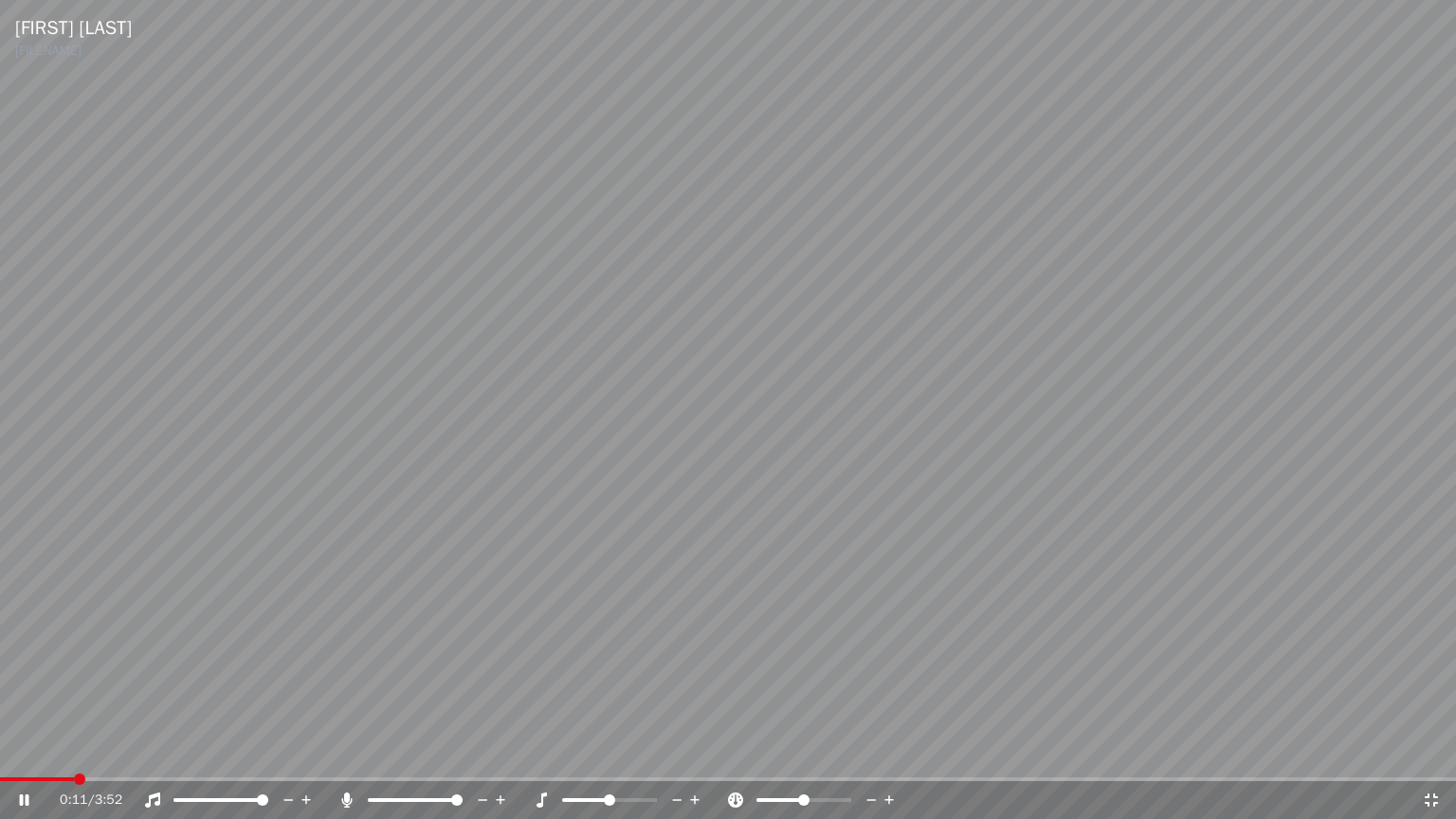 click at bounding box center [457, 800] 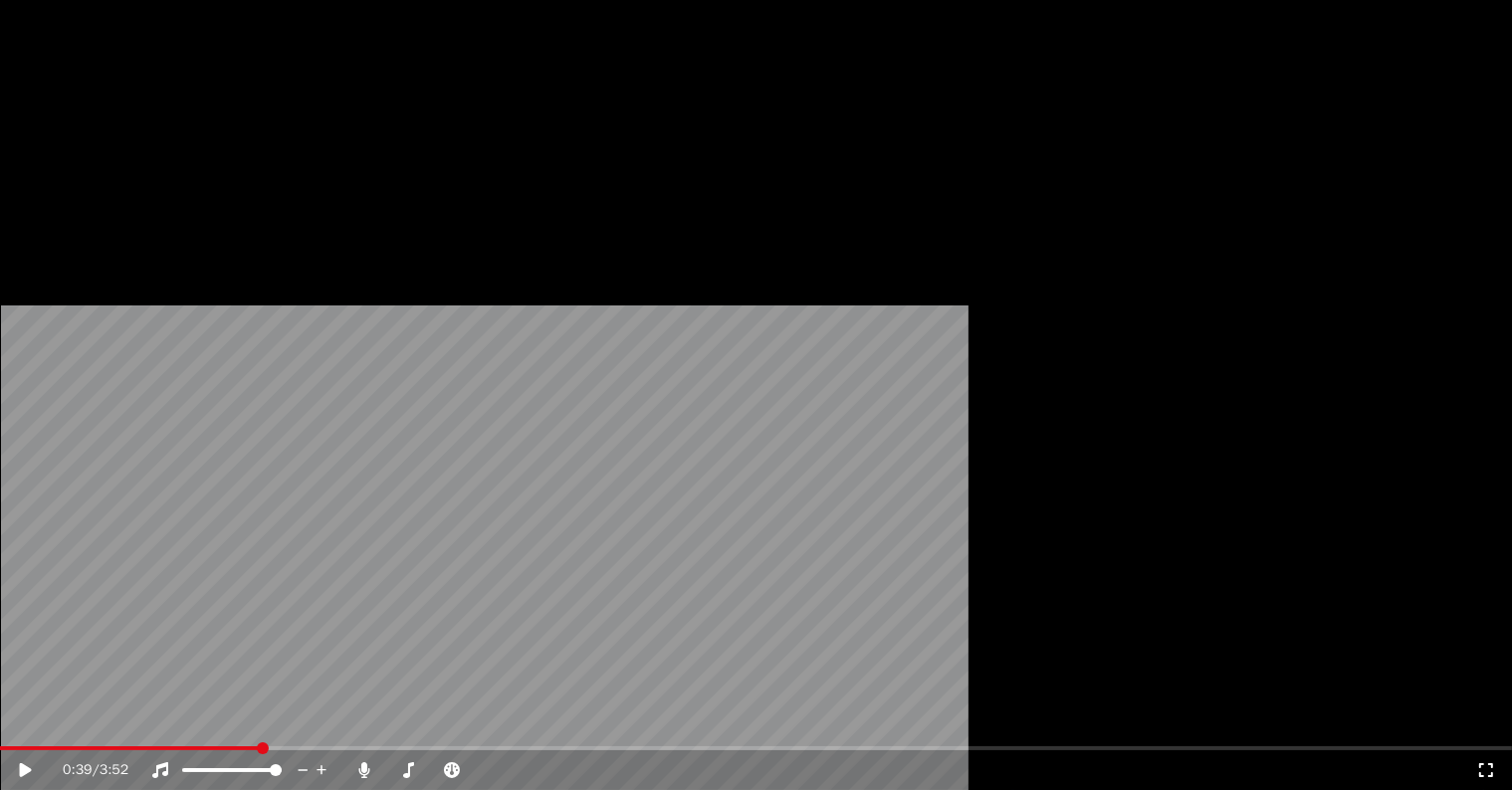 click on "Аудио" at bounding box center [298, 153] 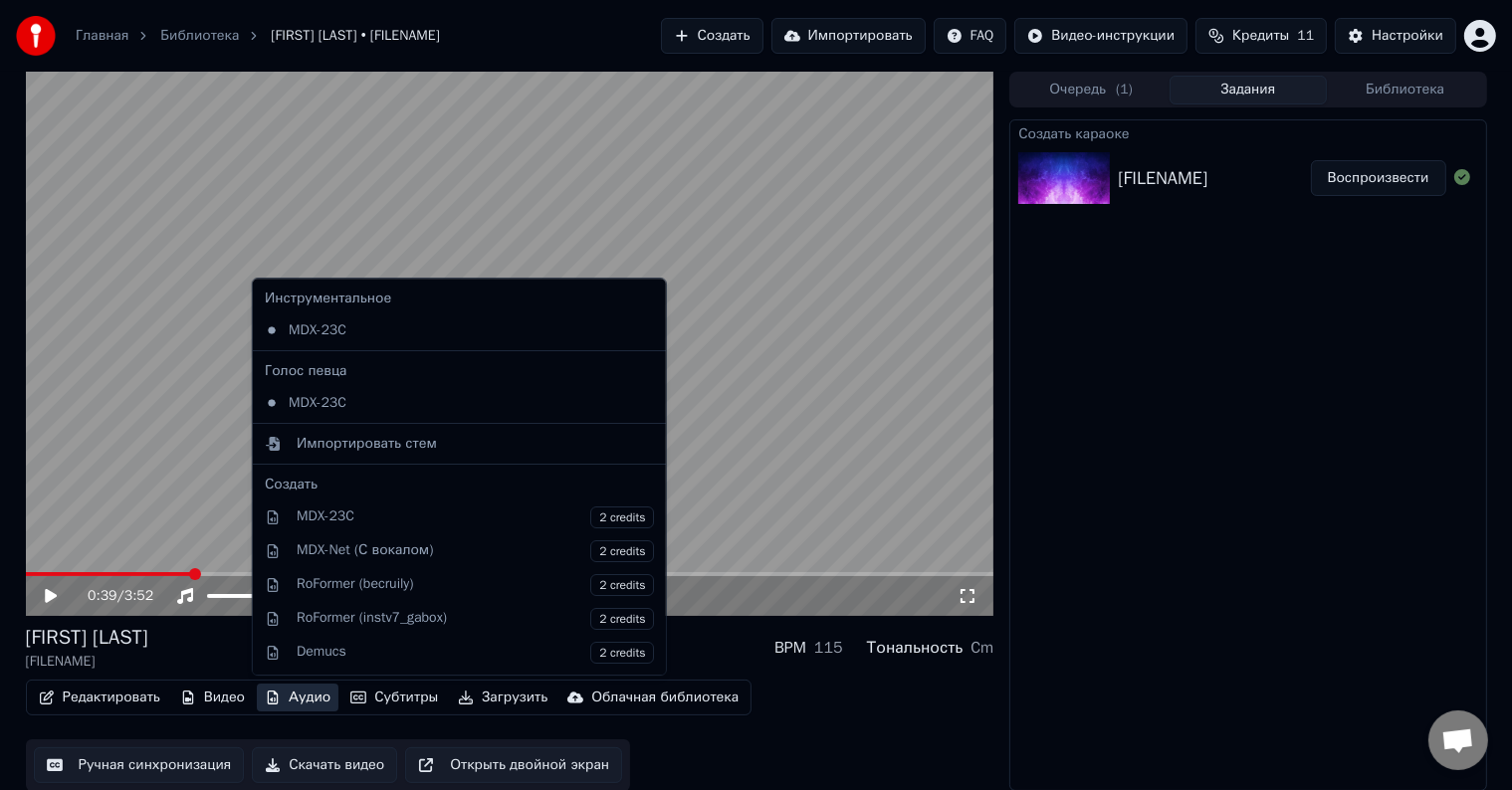 click on "Аудио" at bounding box center (298, 697) 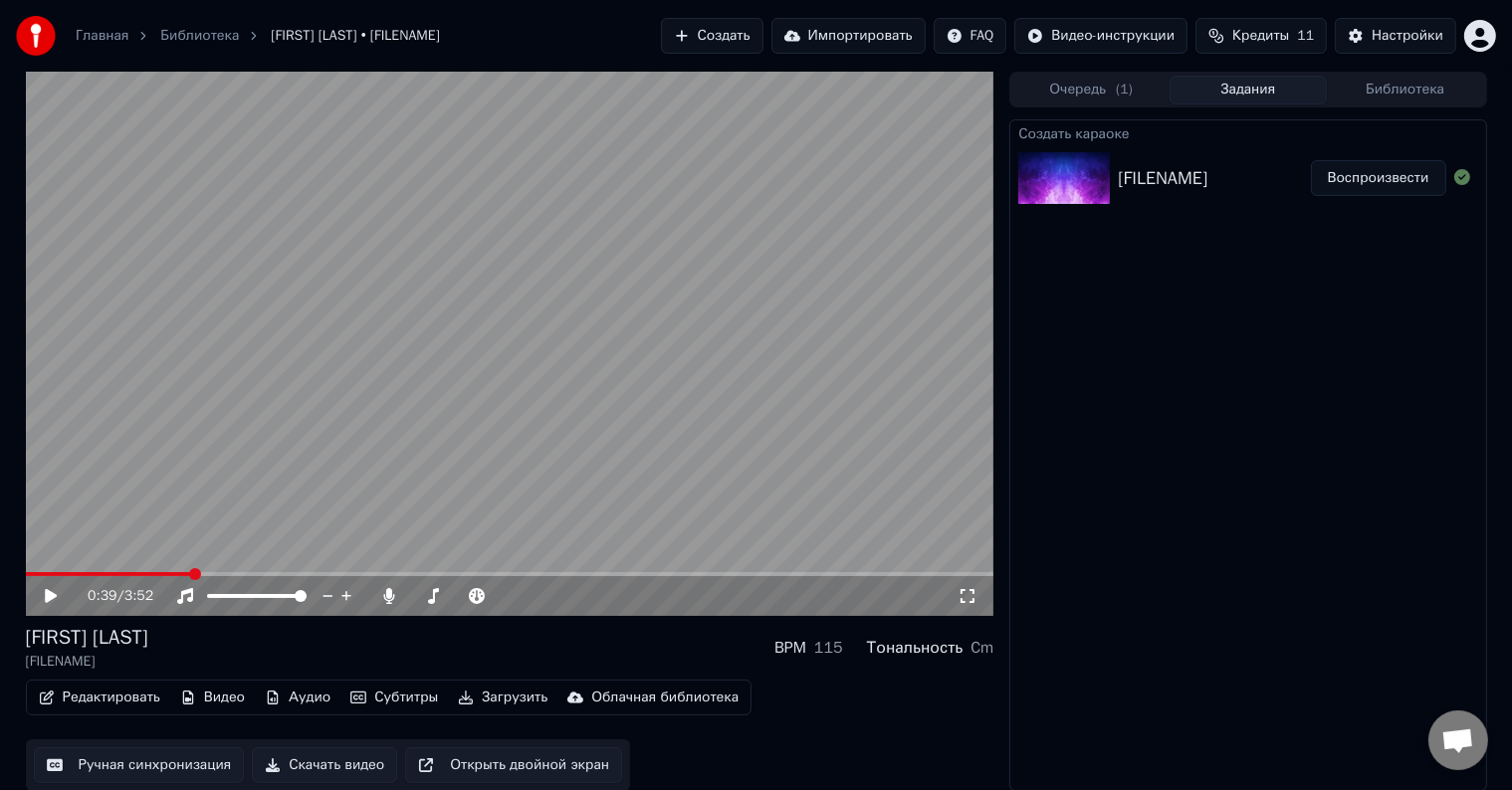 click on "Главная" at bounding box center [102, 36] 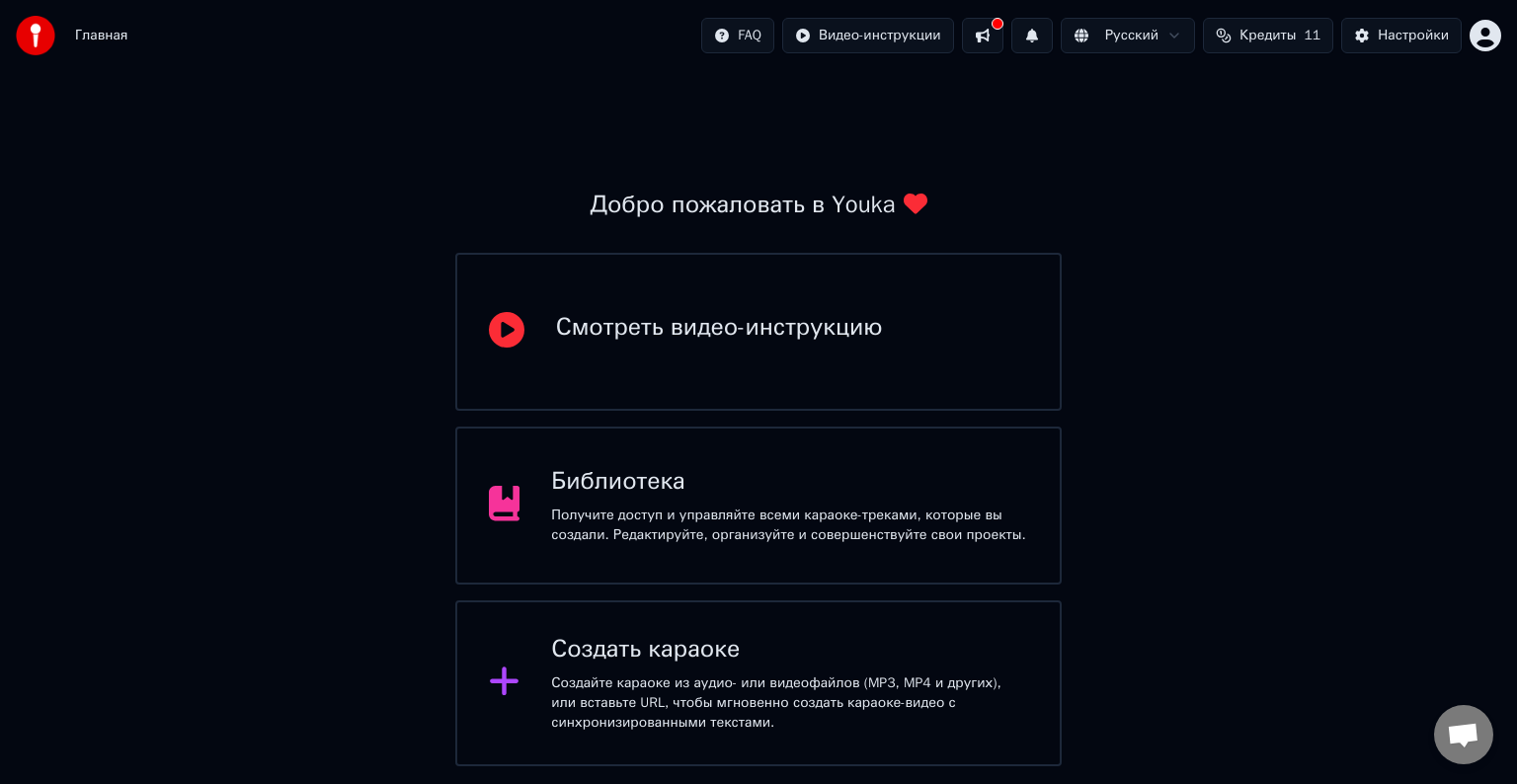 click on "Смотреть видео-инструкцию" at bounding box center [719, 328] 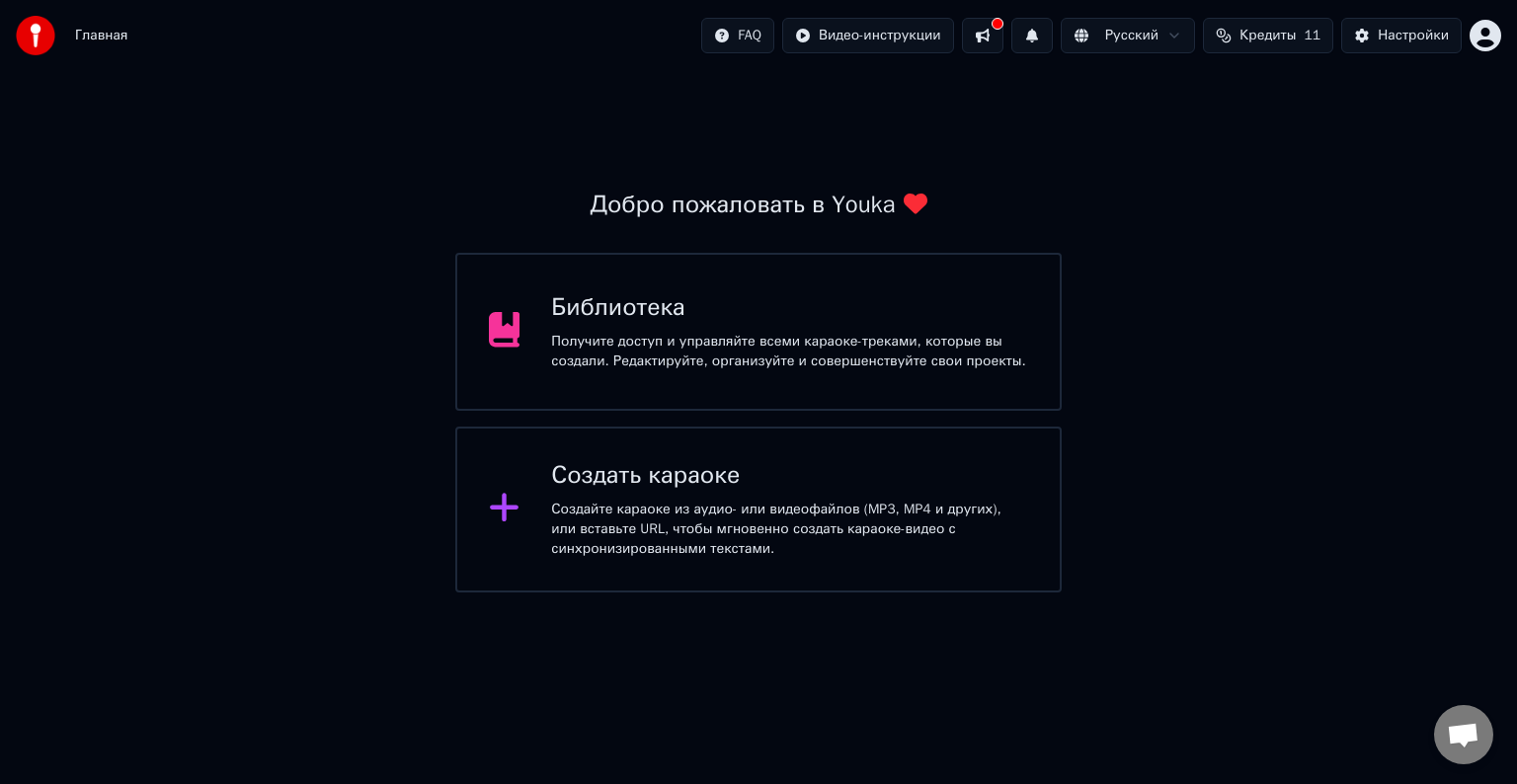 click on "Создать караоке Создайте караоке из аудио- или видеофайлов (MP3, MP4 и других), или вставьте URL, чтобы мгновенно создать караоке-видео с синхронизированными текстами." at bounding box center [789, 510] 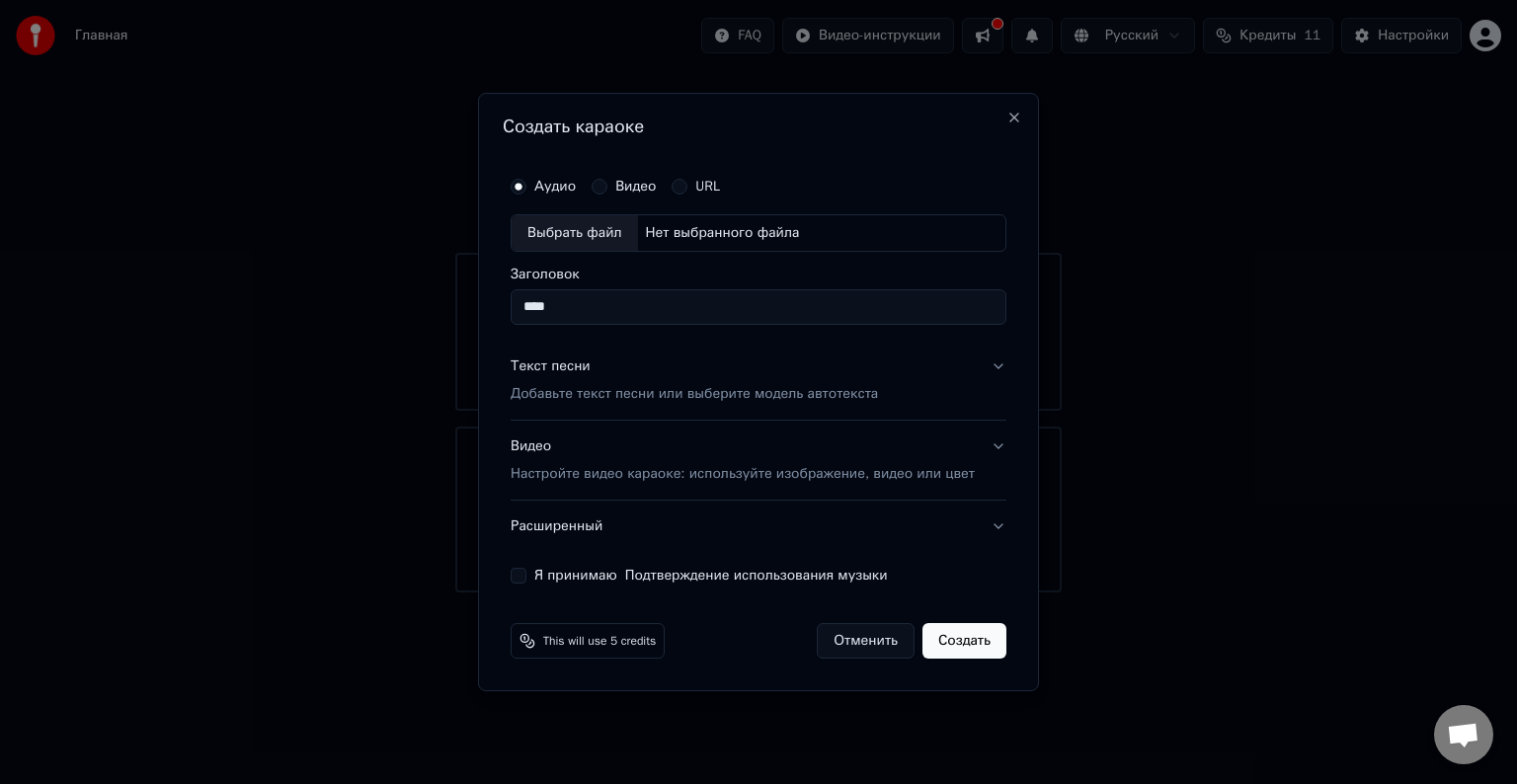 click on "Нет выбранного файла" at bounding box center [723, 233] 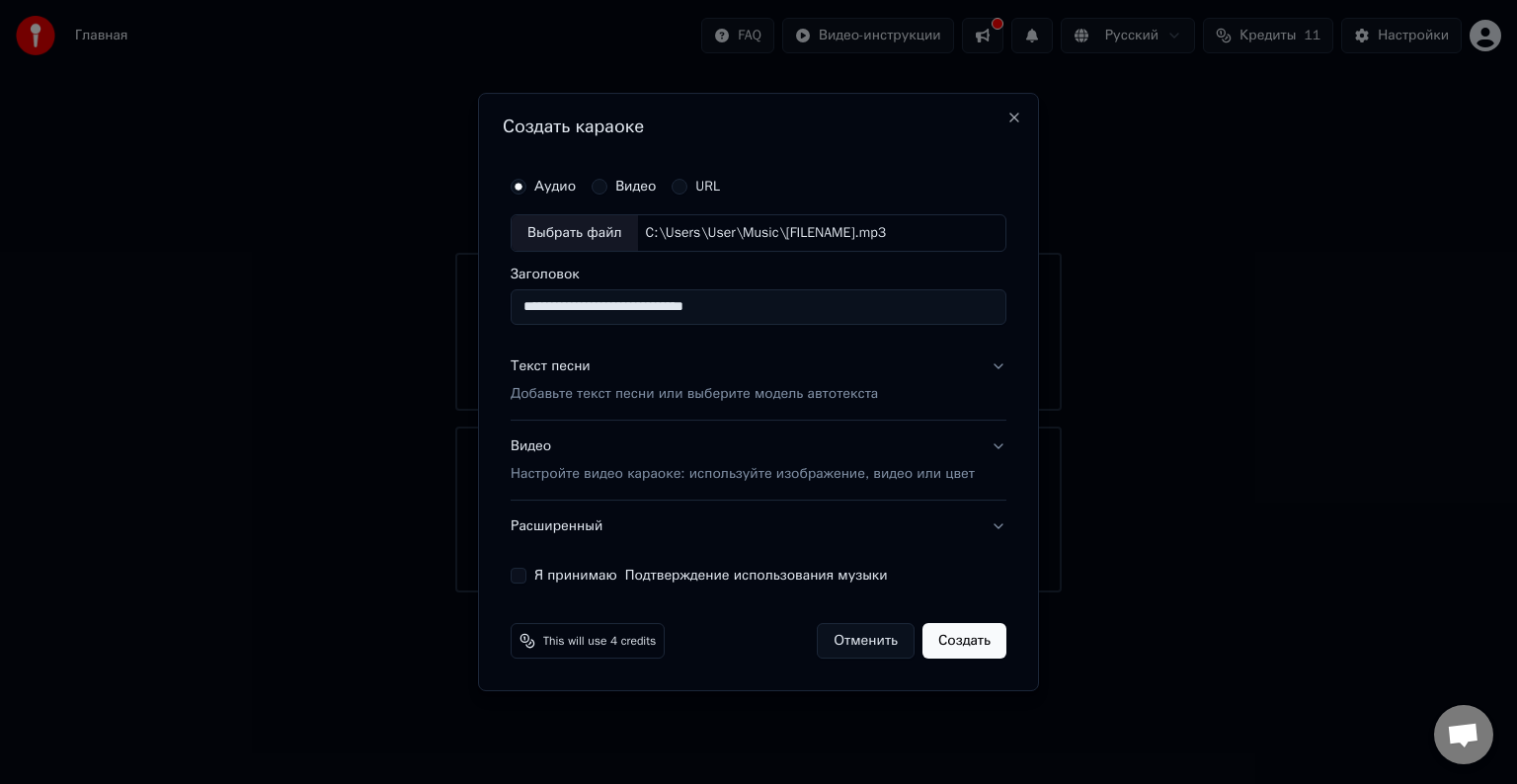 click on "Добавьте текст песни или выберите модель автотекста" at bounding box center [694, 394] 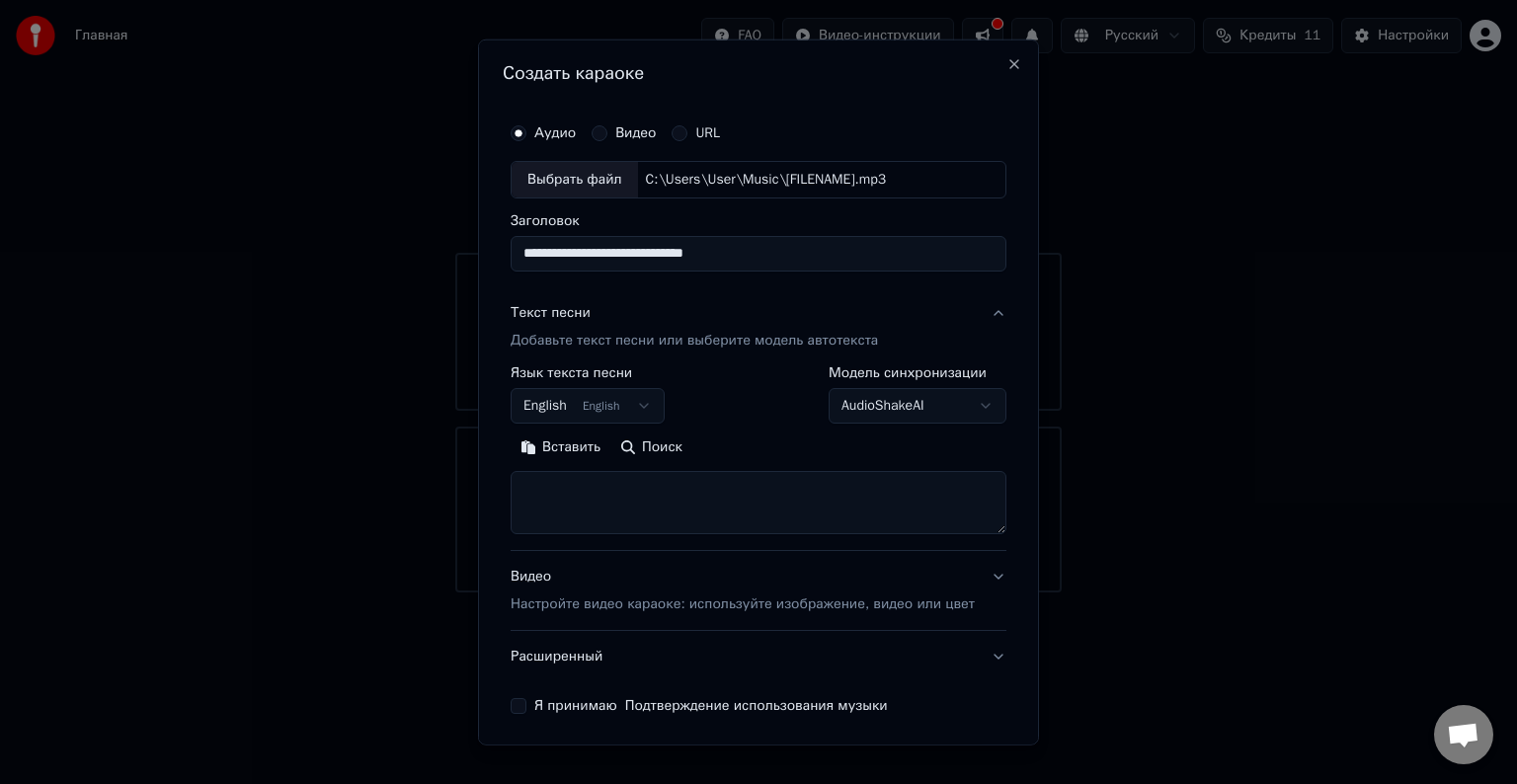 click on "**********" at bounding box center [758, 296] 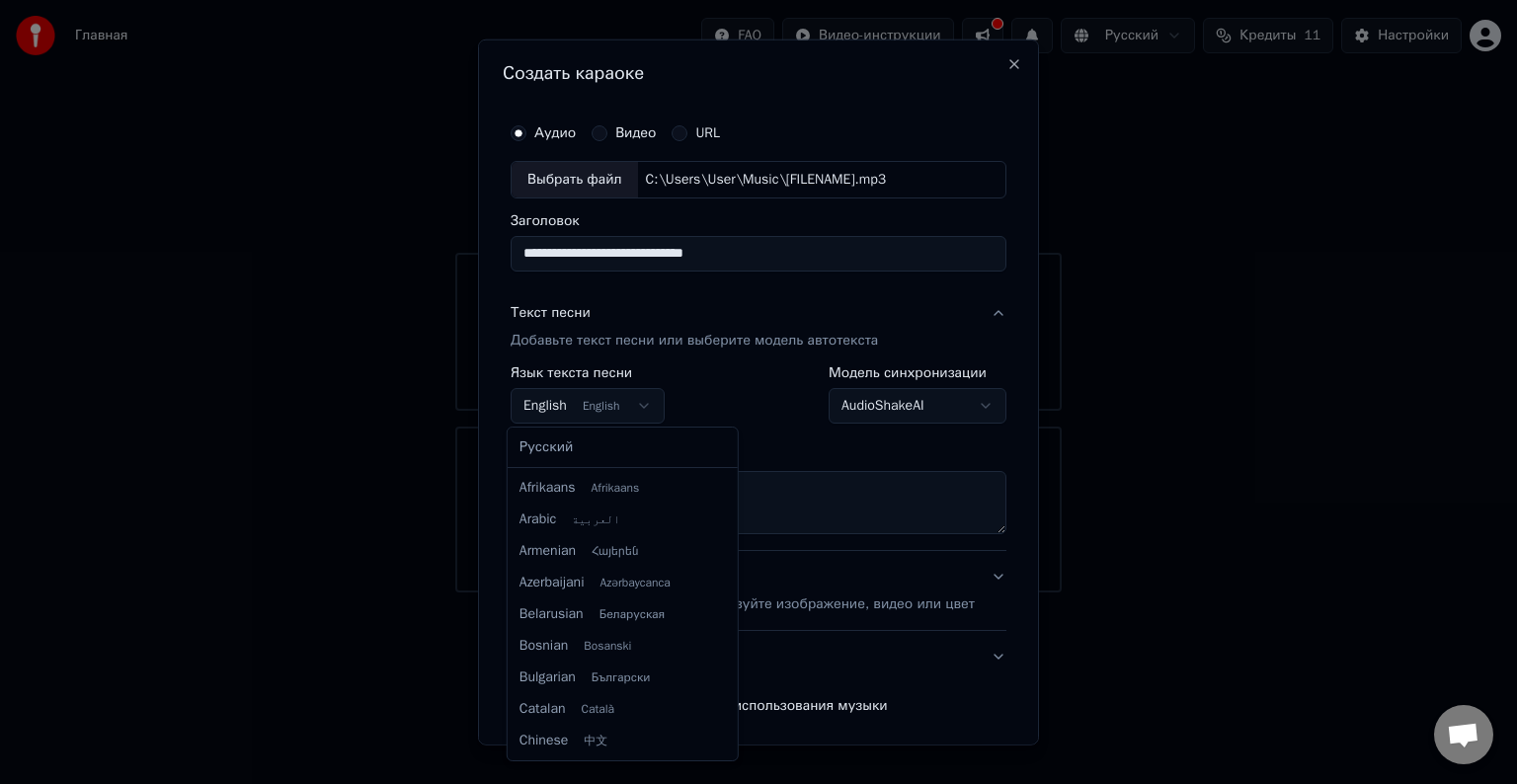 scroll, scrollTop: 158, scrollLeft: 0, axis: vertical 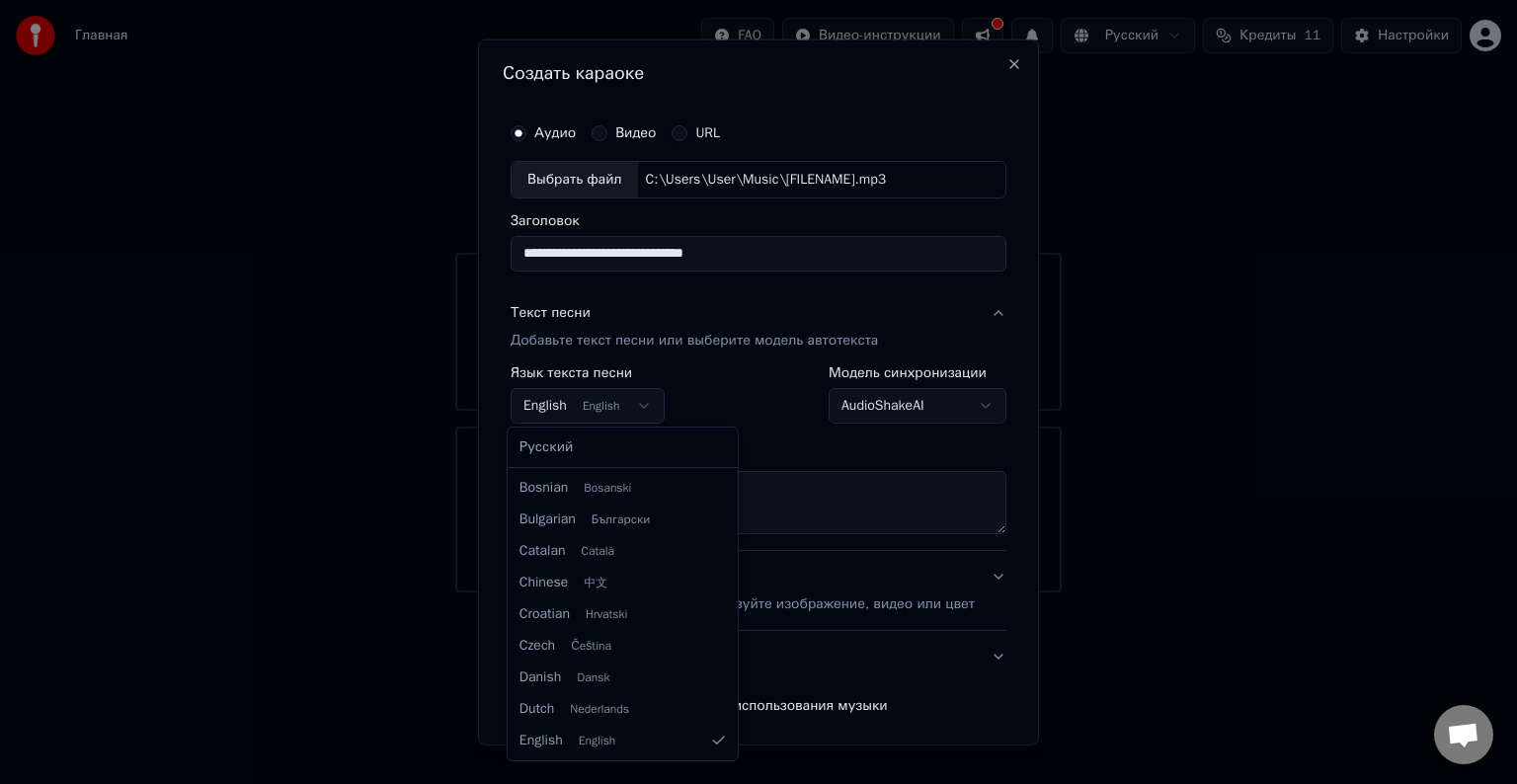 select on "**" 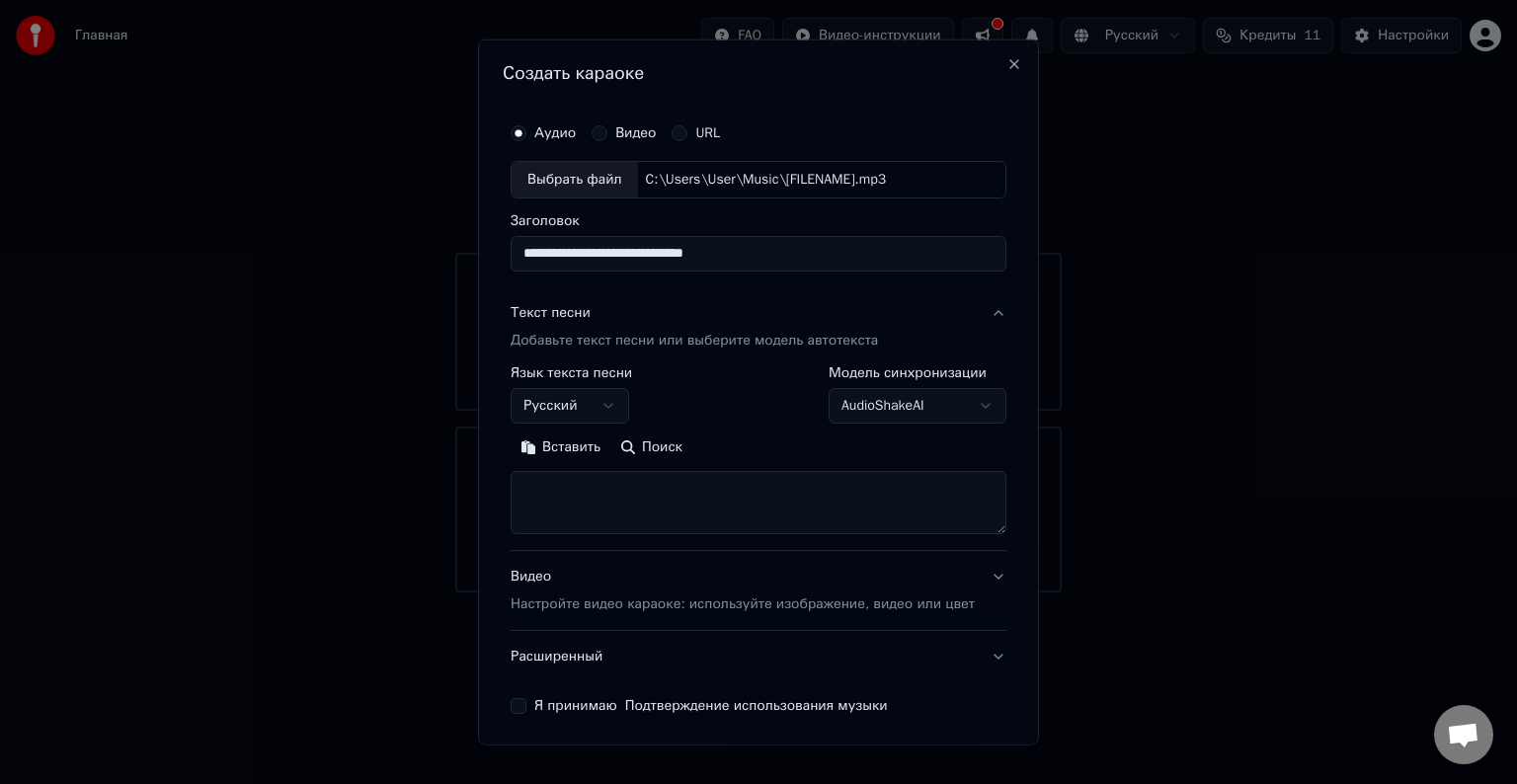 click at bounding box center [758, 503] 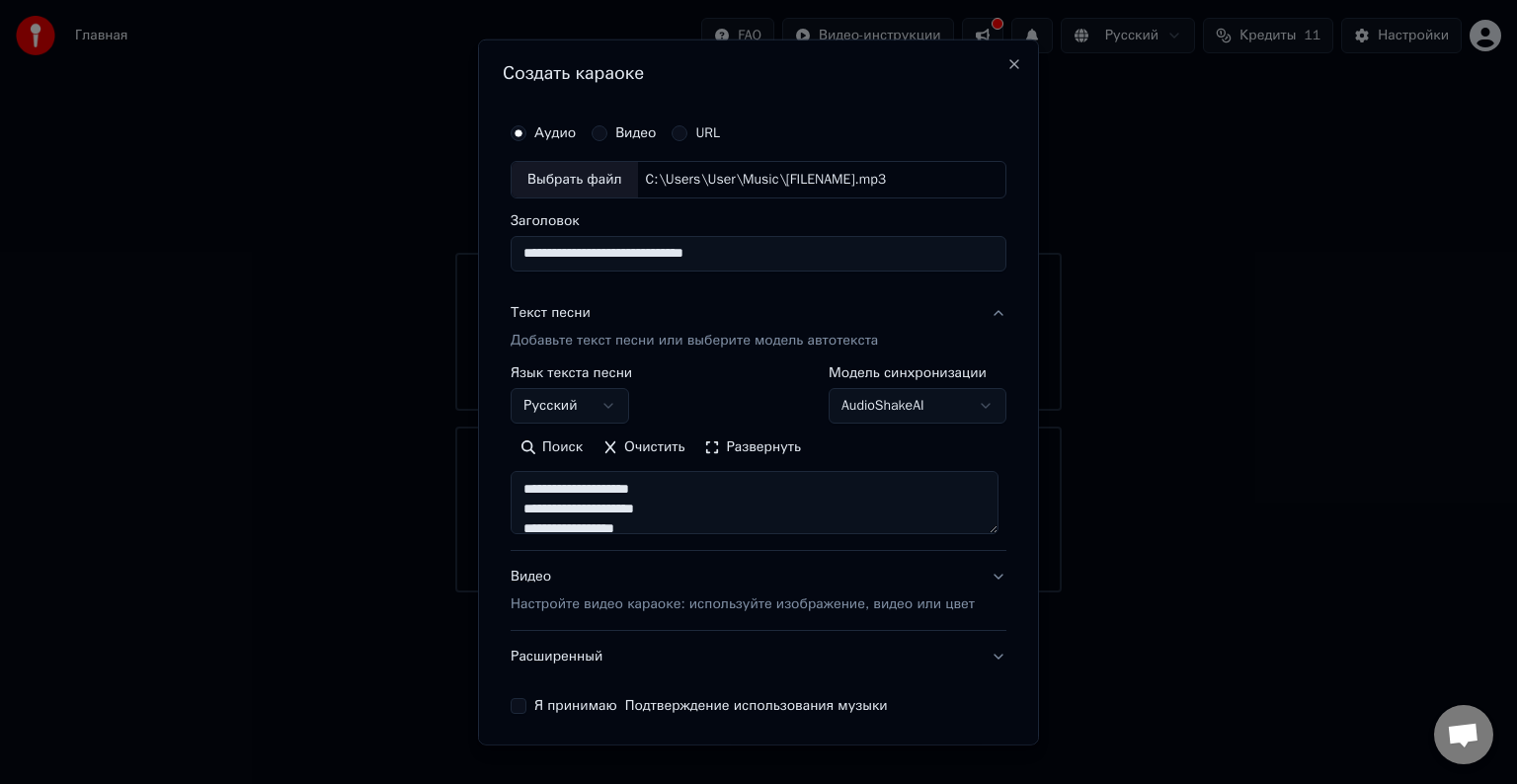 click on "**********" at bounding box center [755, 503] 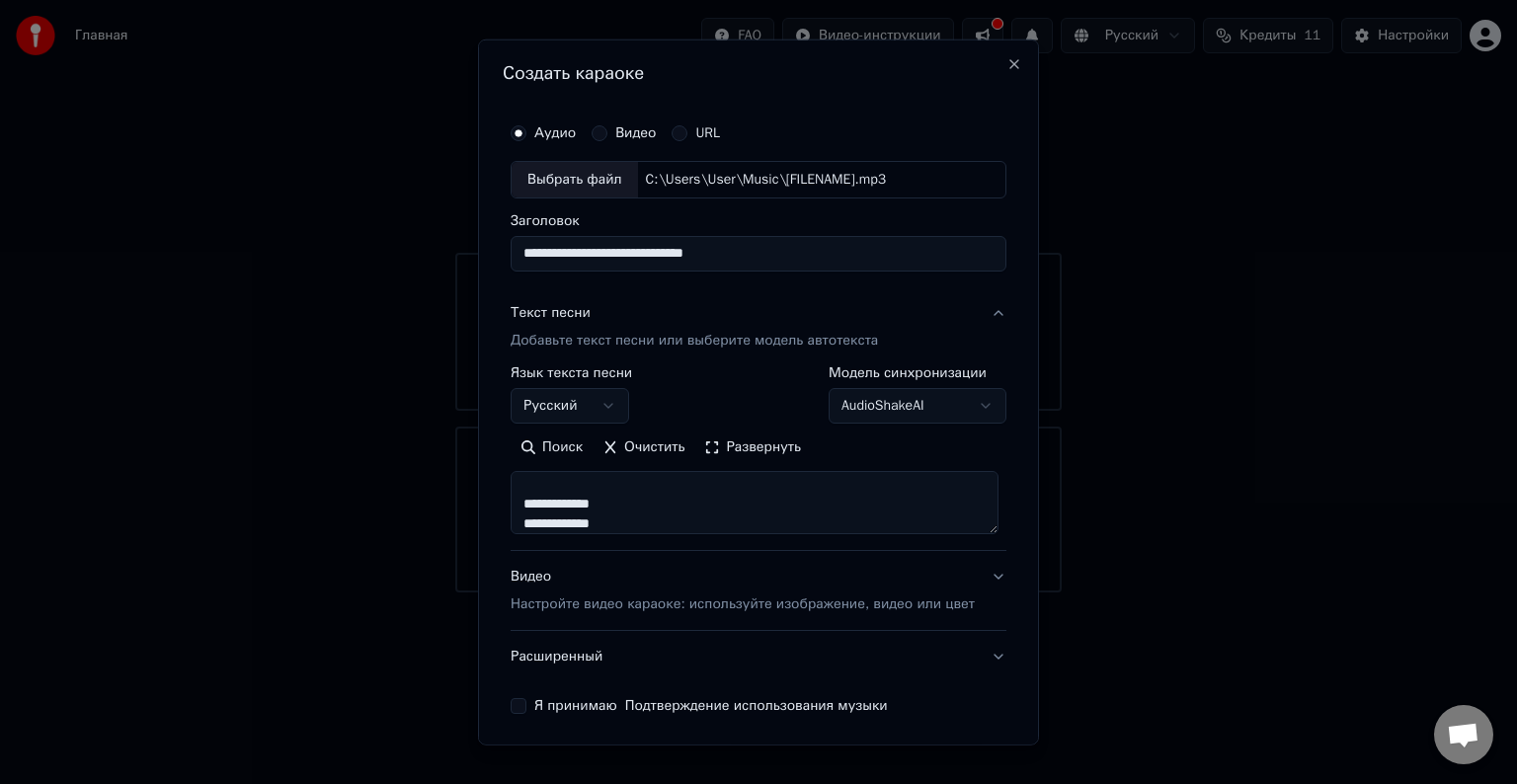 scroll, scrollTop: 104, scrollLeft: 0, axis: vertical 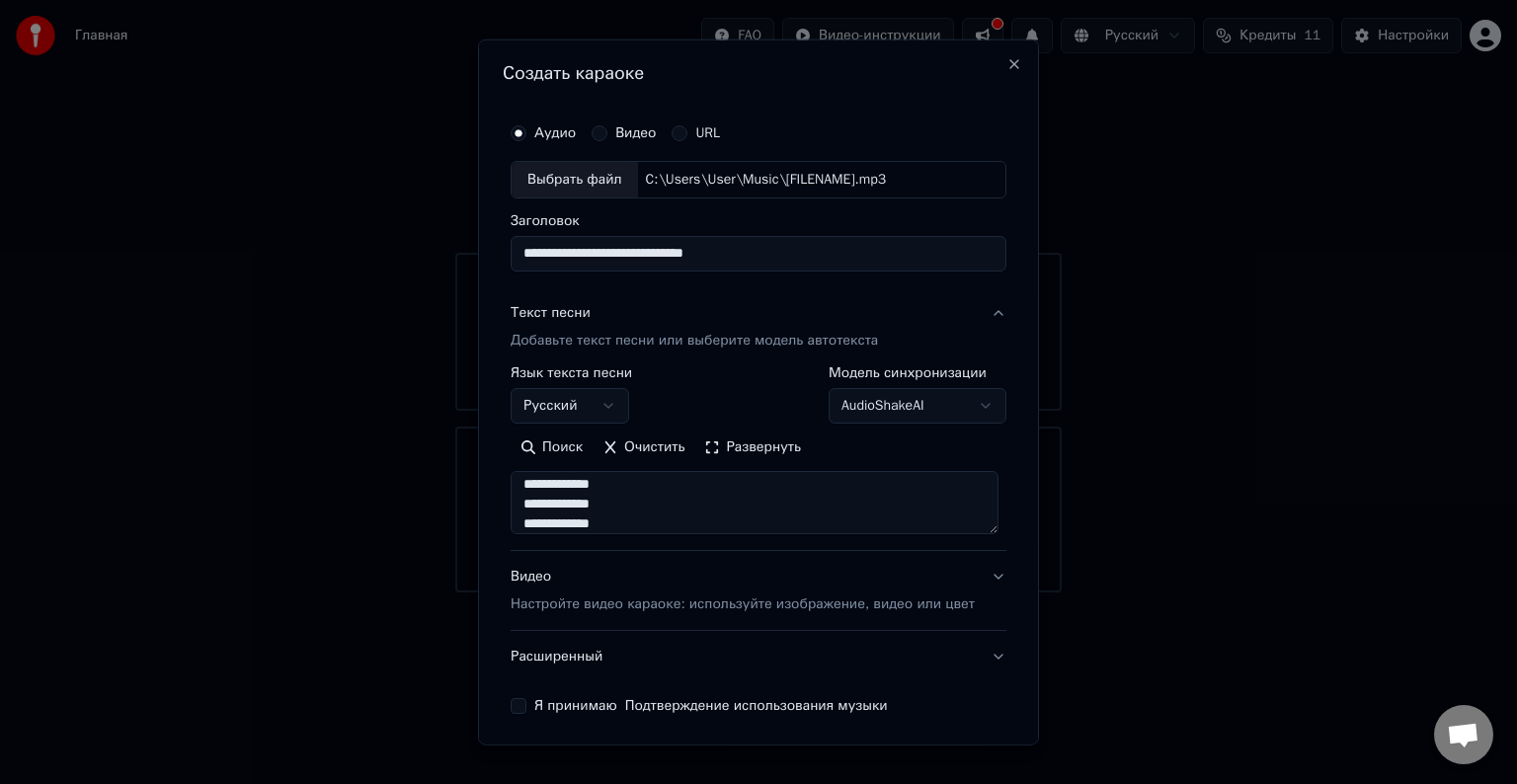 type on "**********" 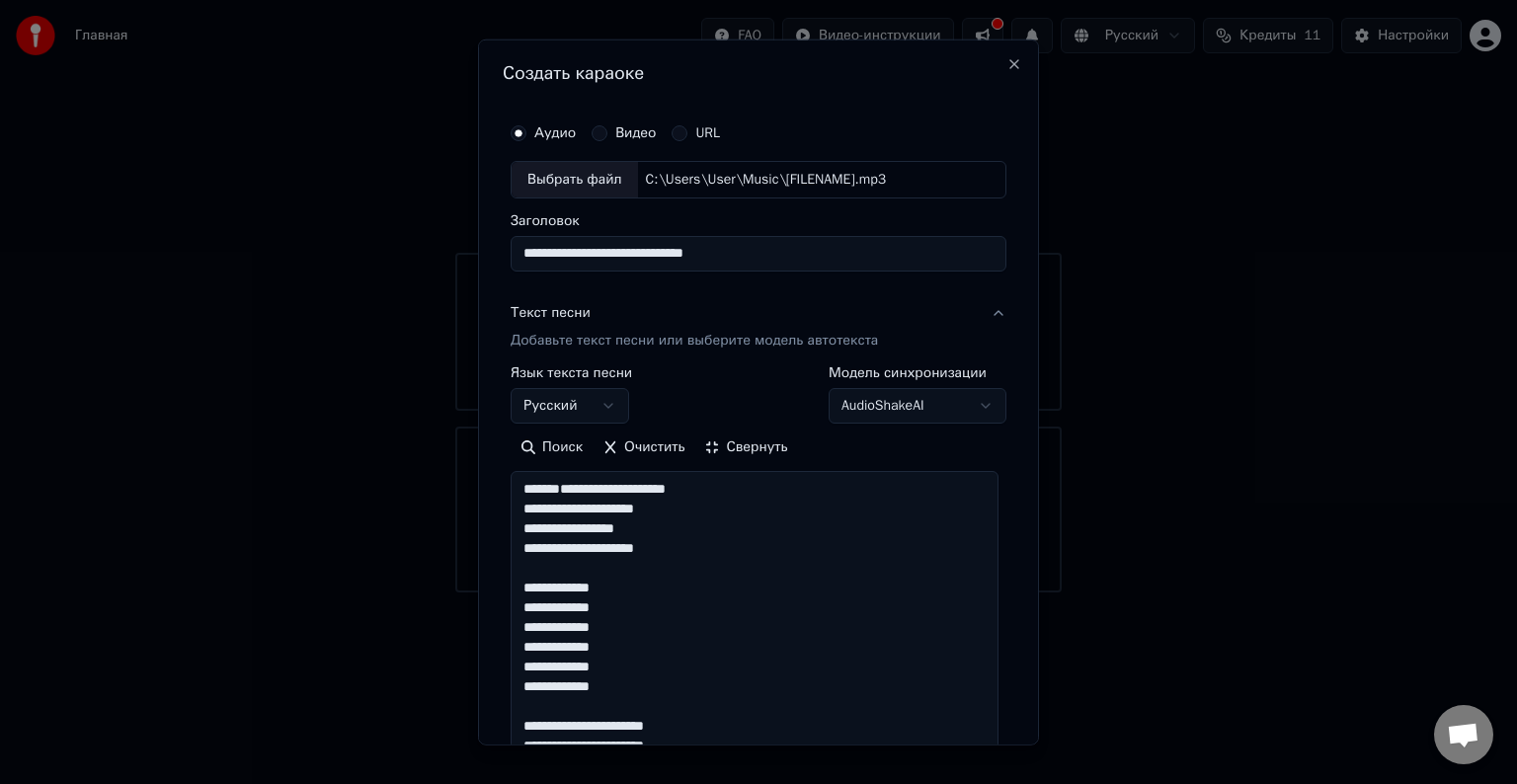 scroll, scrollTop: 1, scrollLeft: 0, axis: vertical 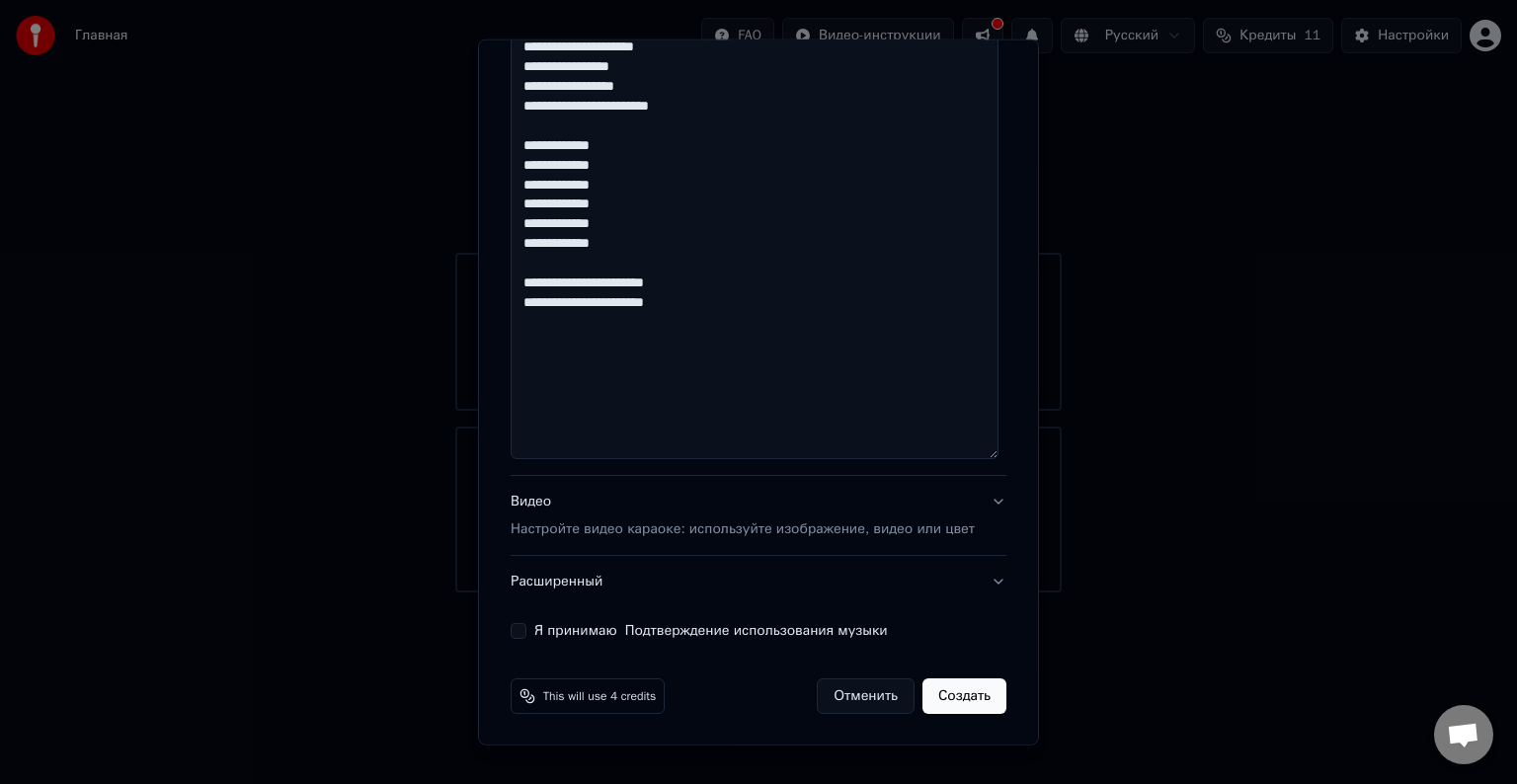click on "Создать" at bounding box center (964, 696) 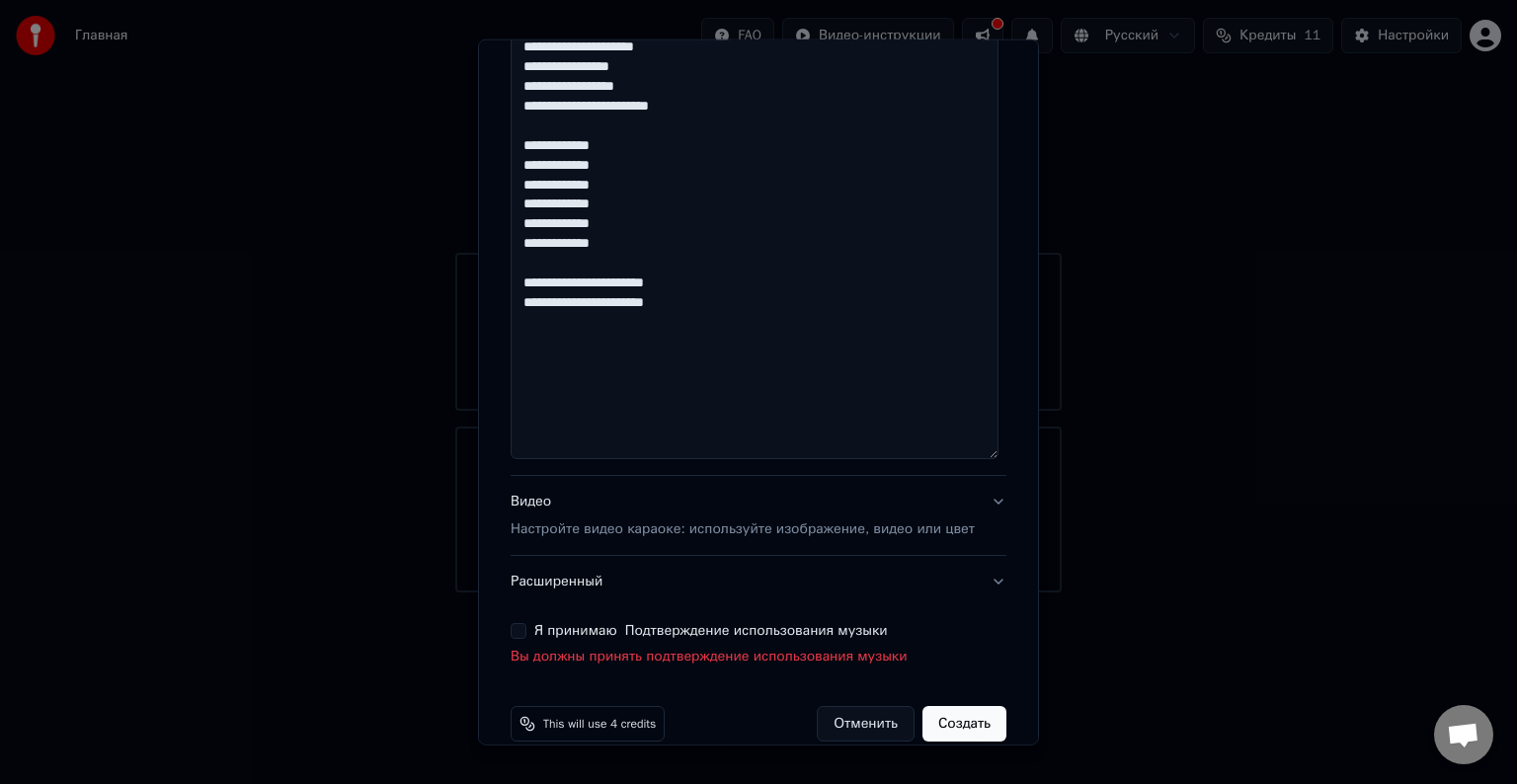 click on "**********" at bounding box center (758, -48) 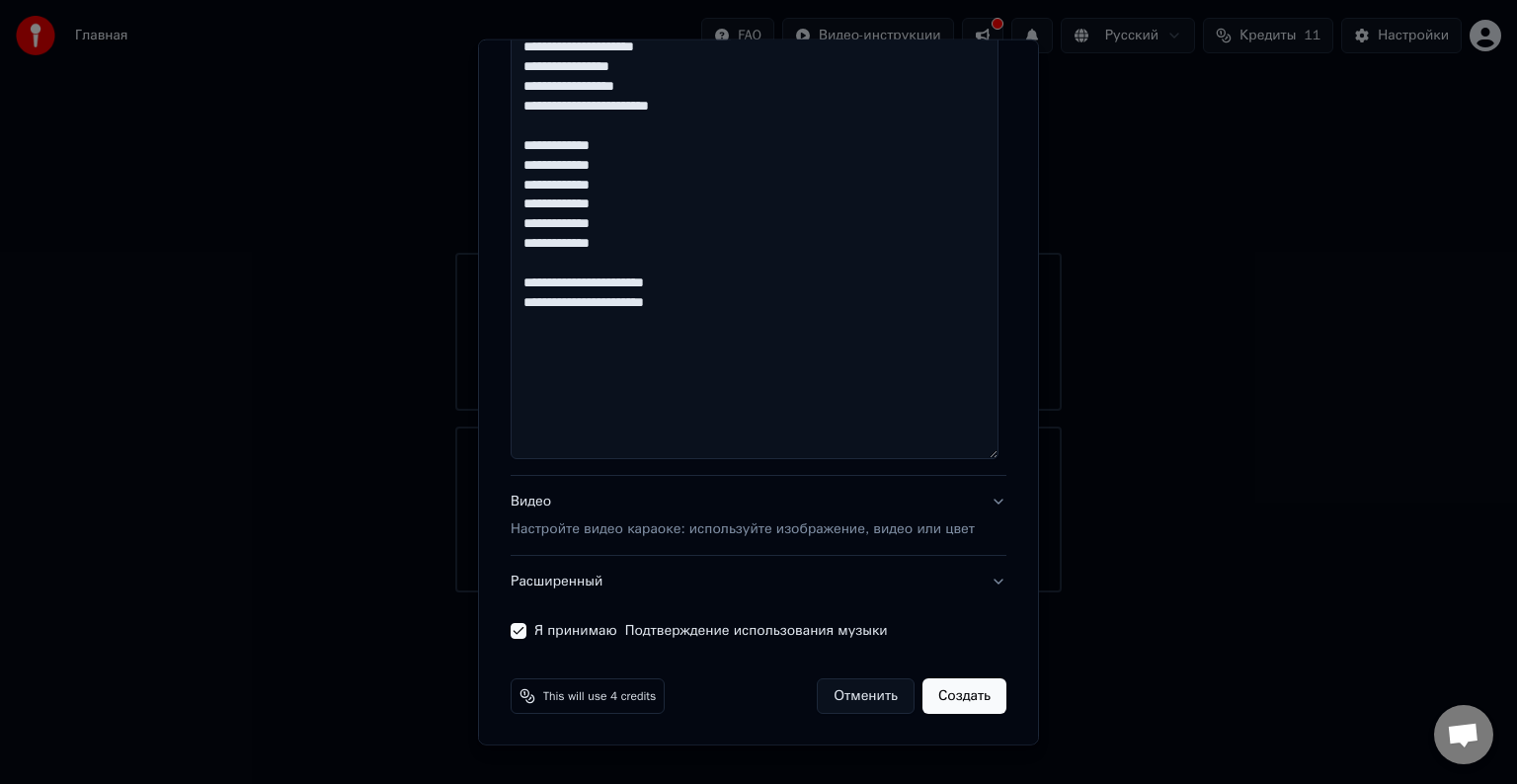 click on "Создать" at bounding box center (964, 696) 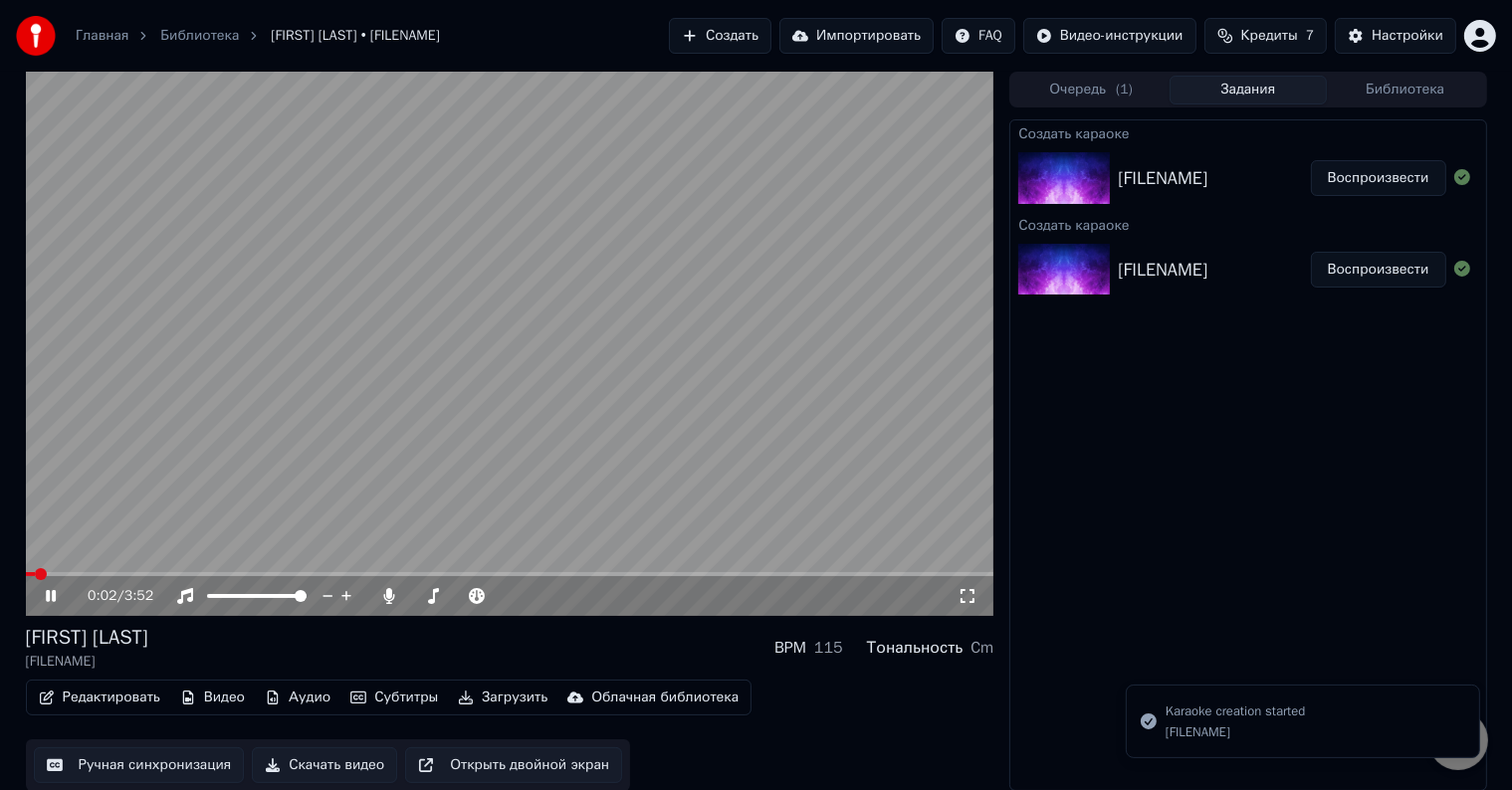 click 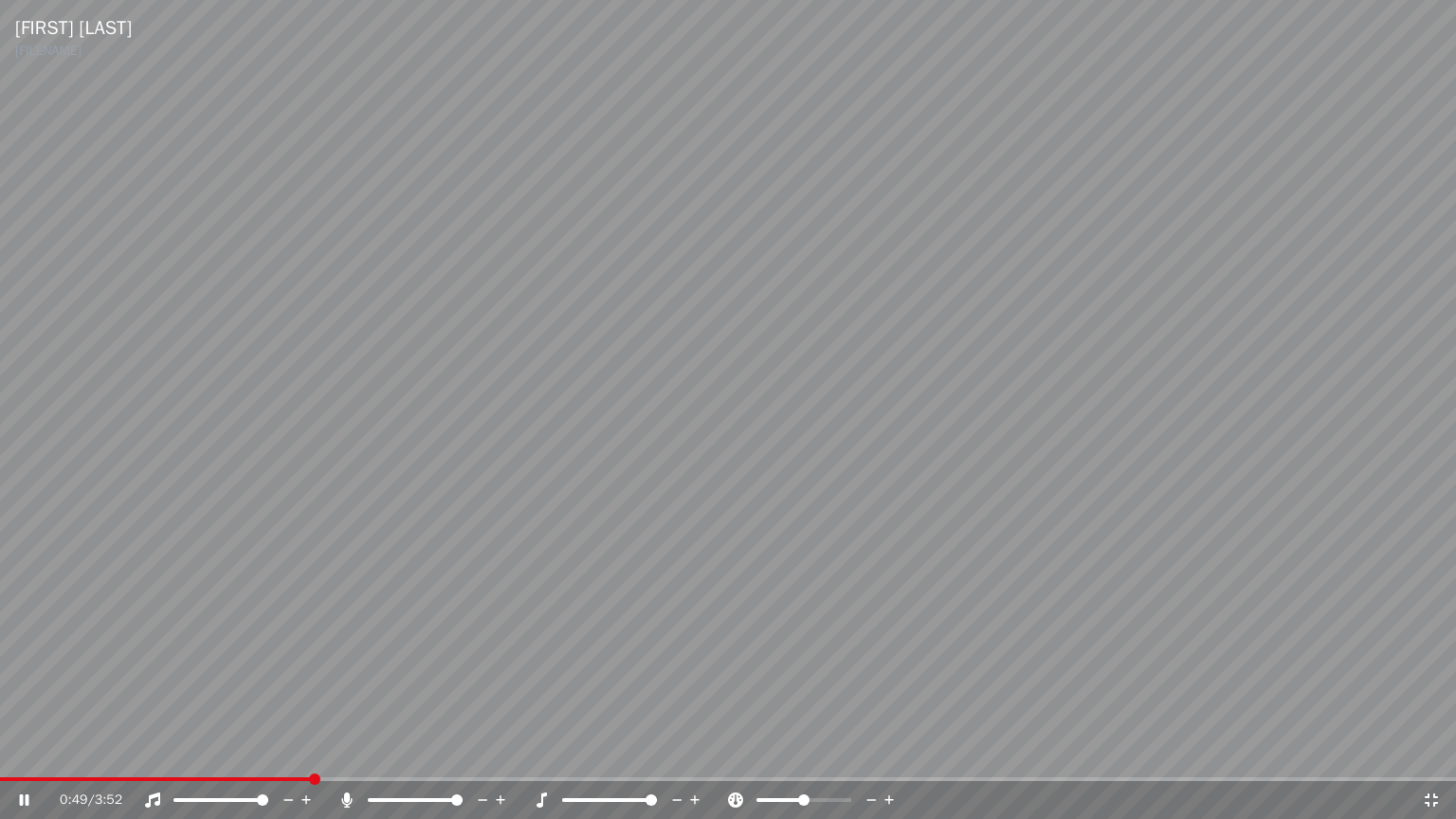 click at bounding box center (651, 800) 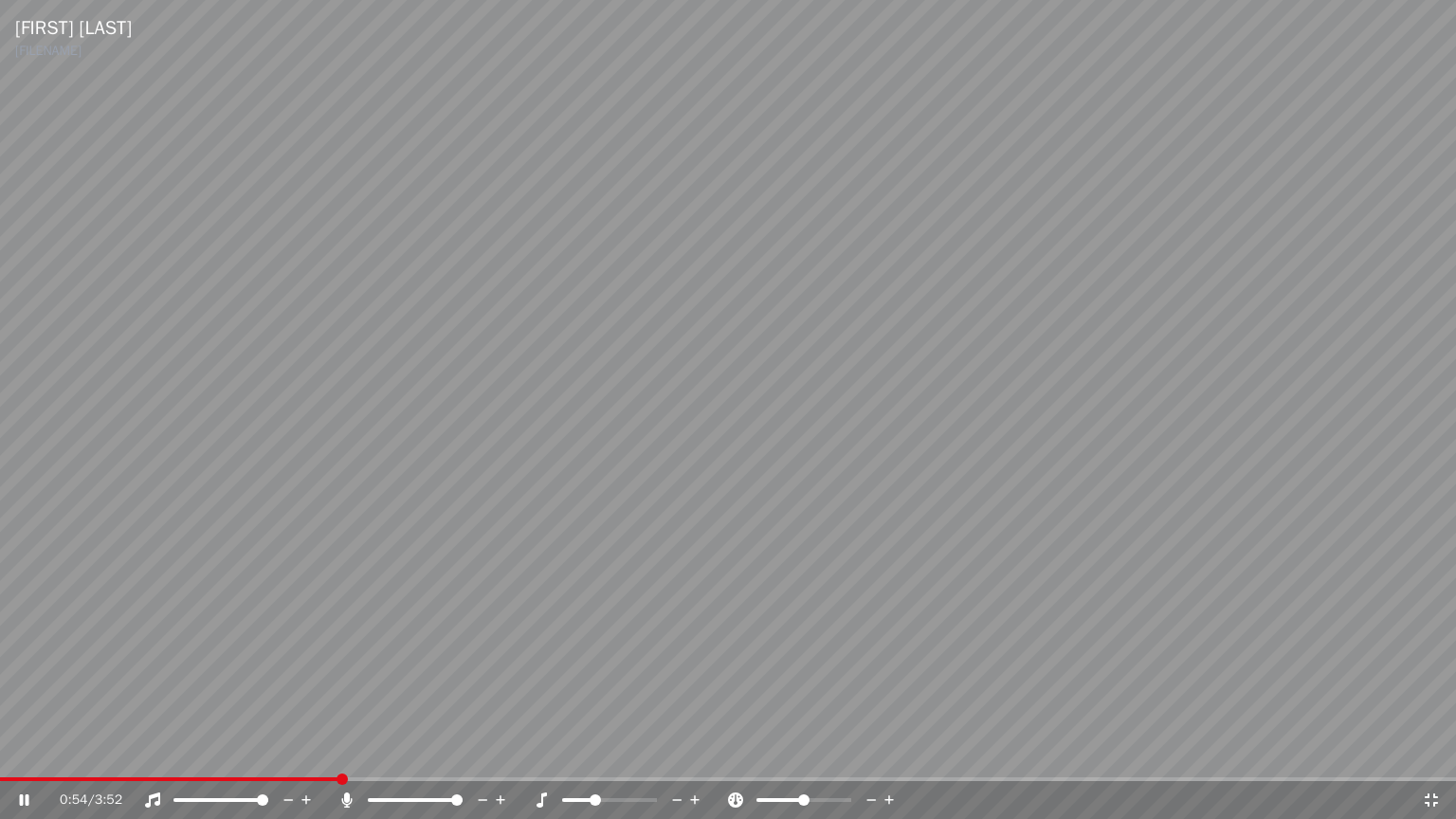 click at bounding box center (577, 800) 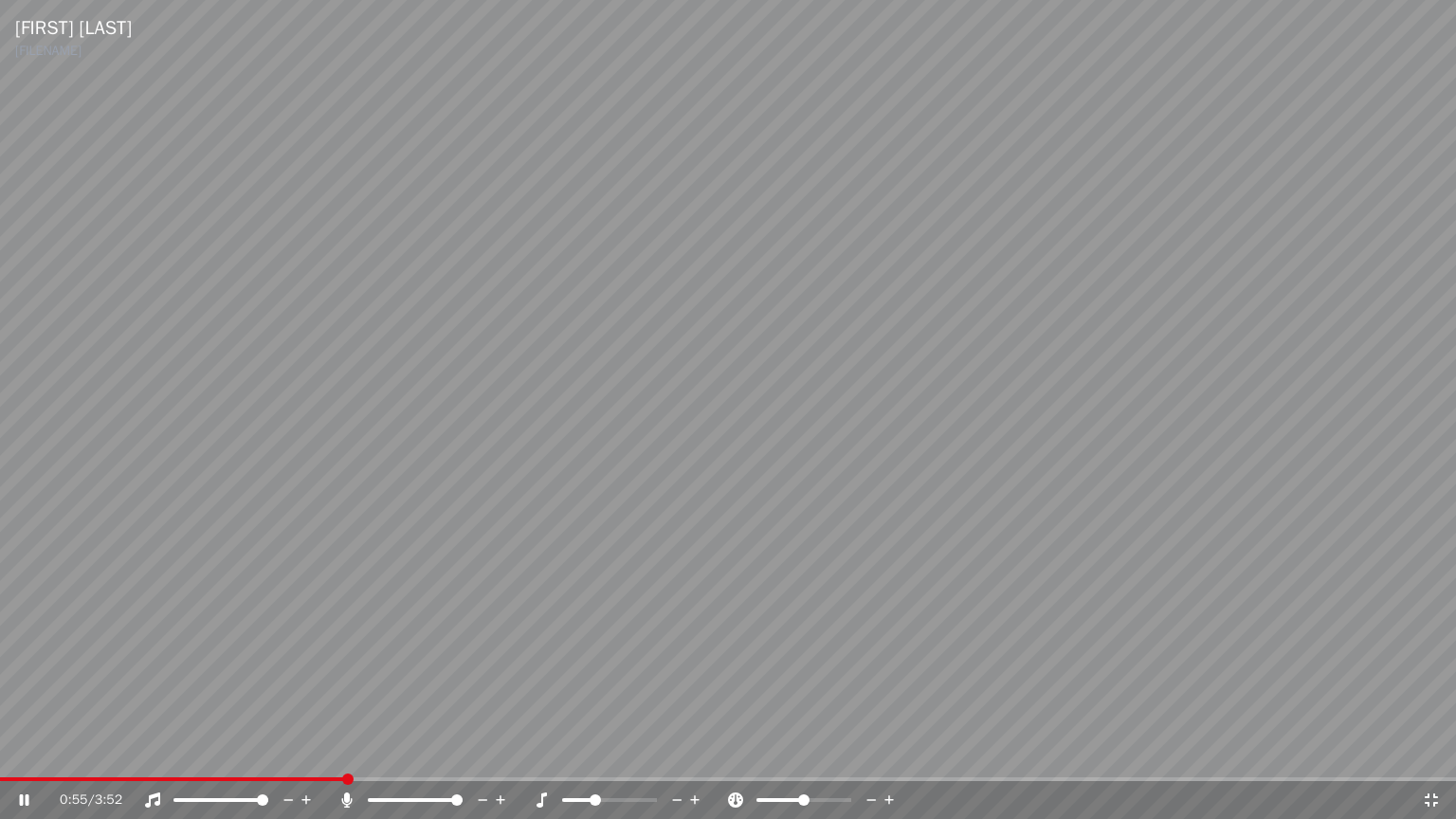 click at bounding box center [627, 800] 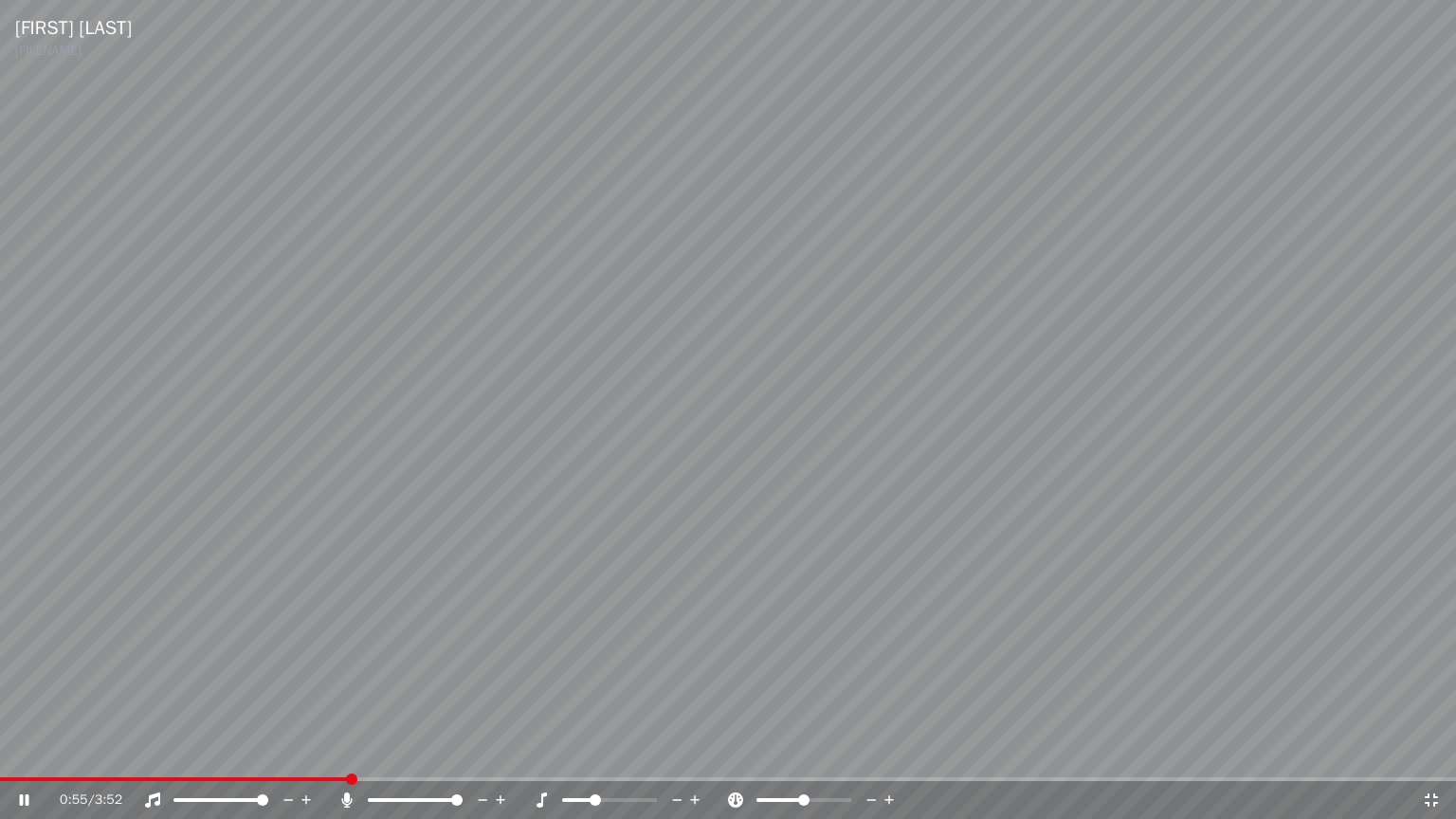 click at bounding box center (627, 800) 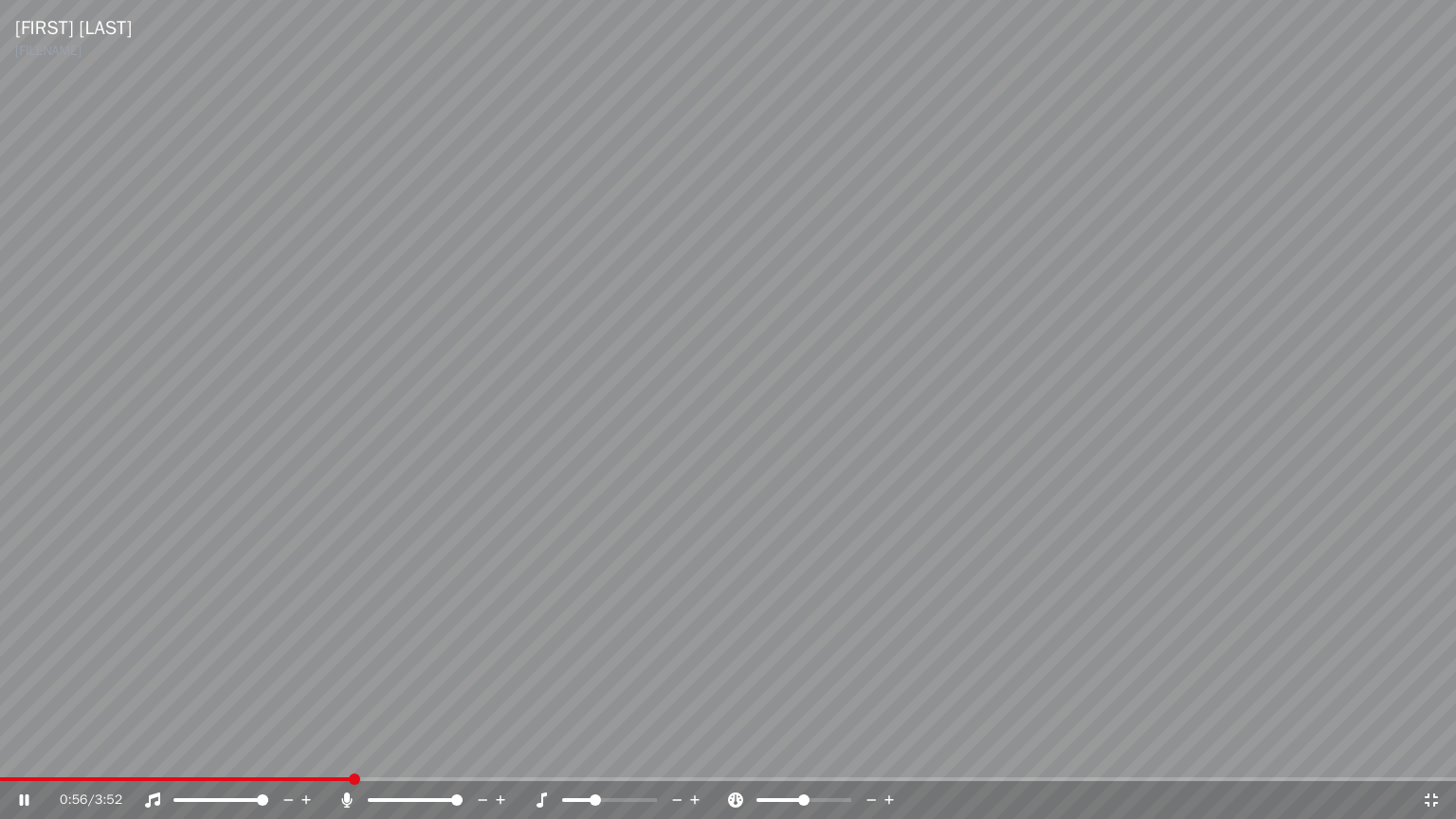 click at bounding box center (627, 800) 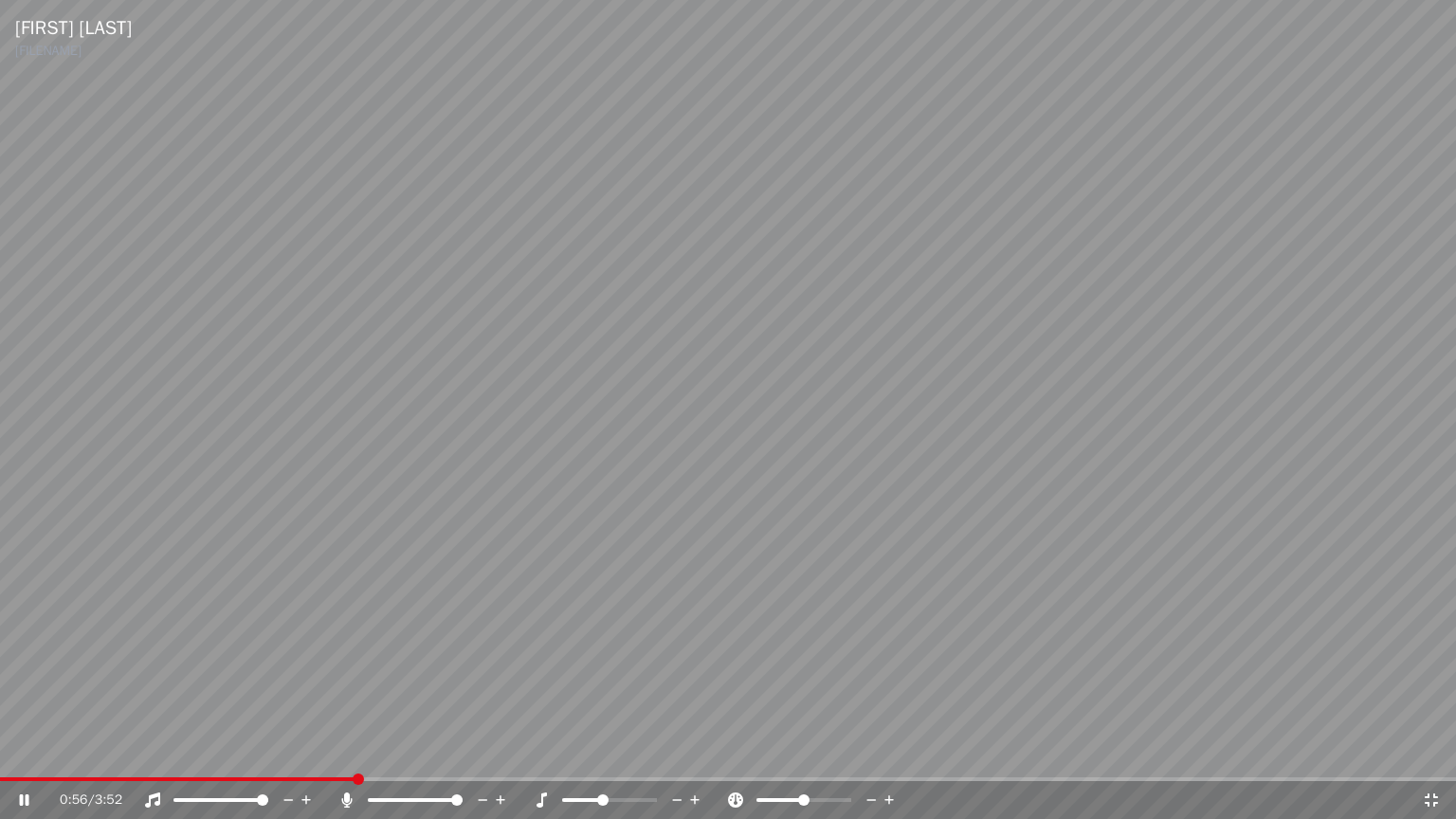 click at bounding box center (610, 800) 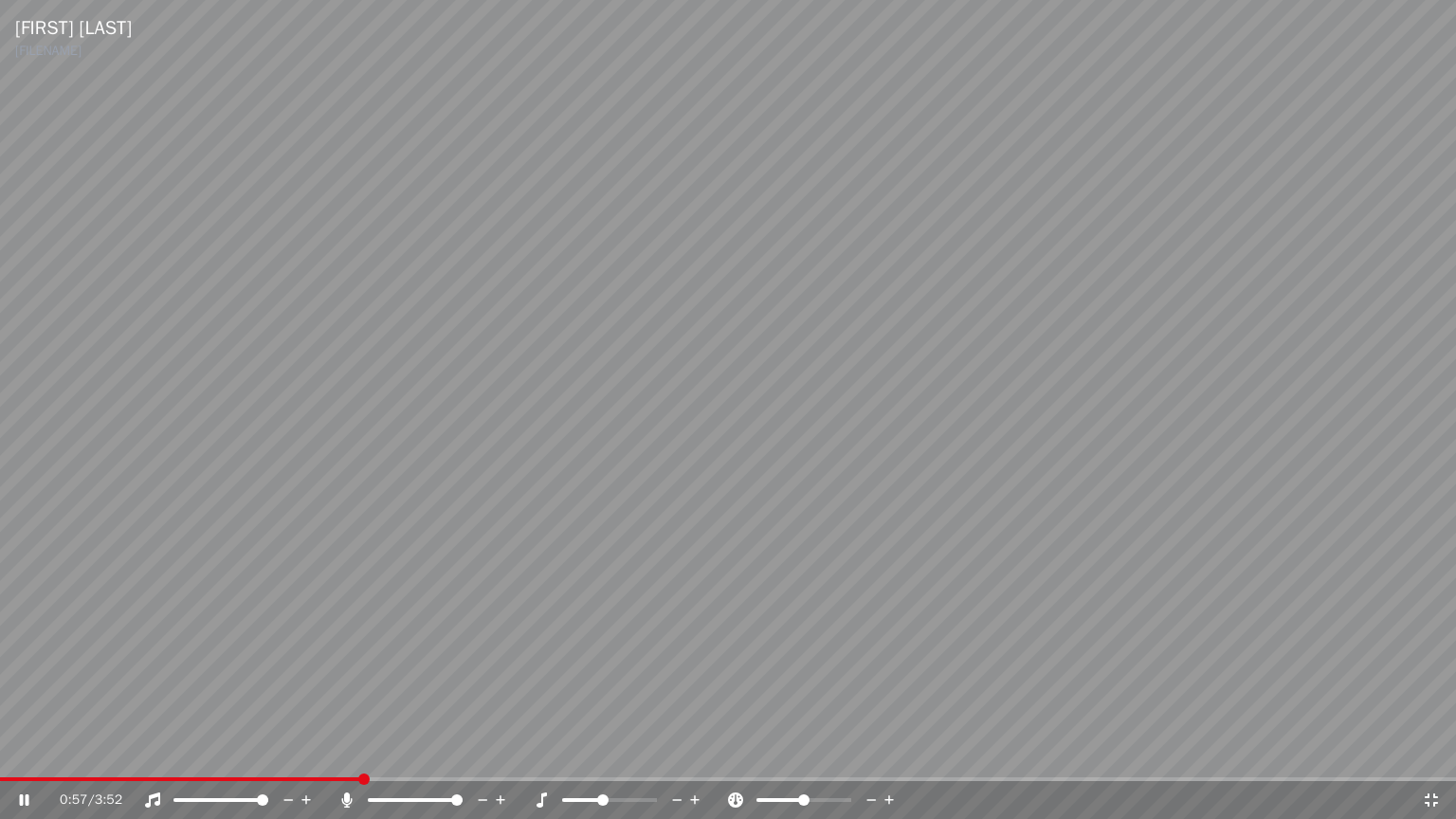 click at bounding box center [603, 800] 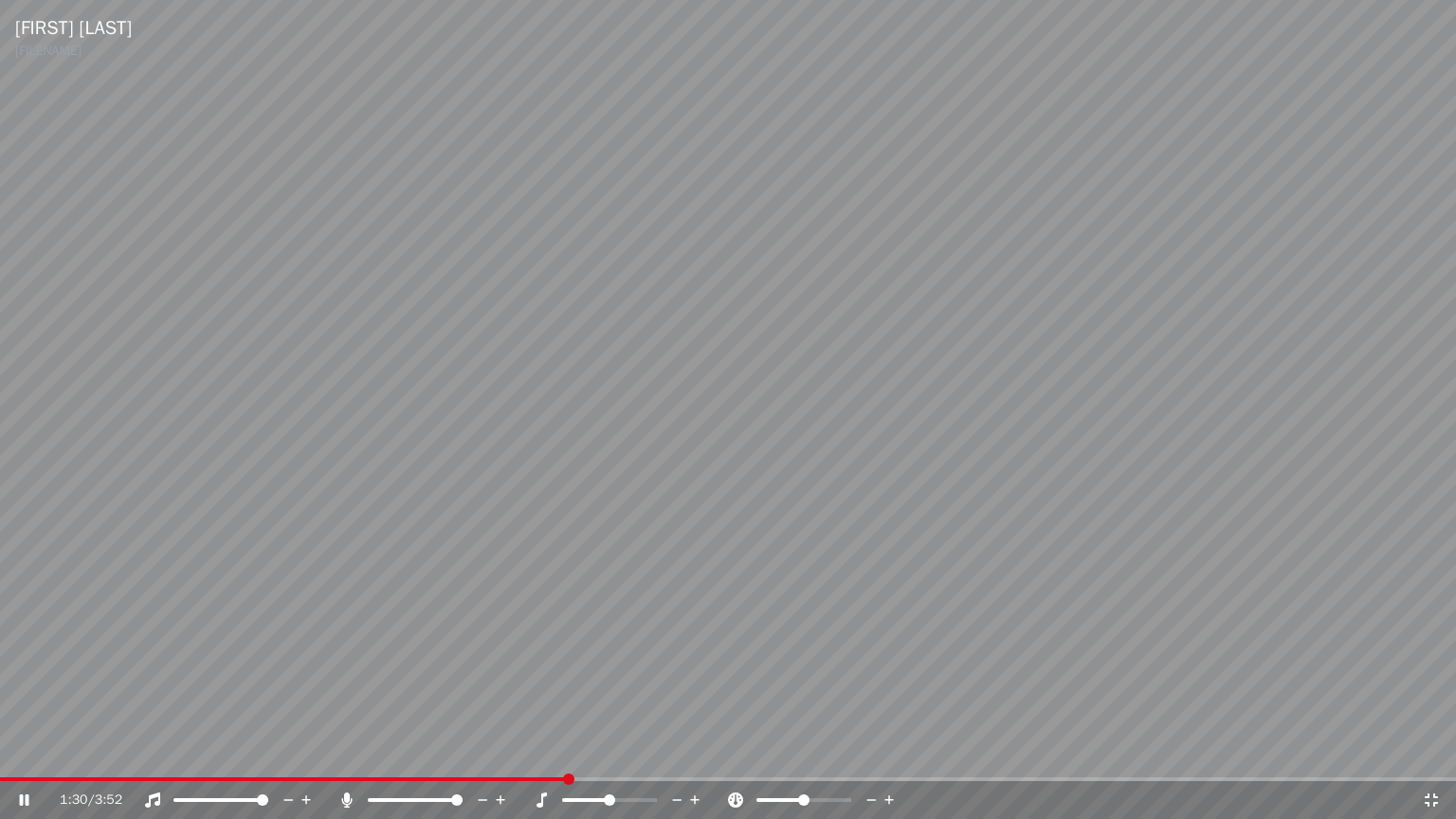 click at bounding box center [415, 800] 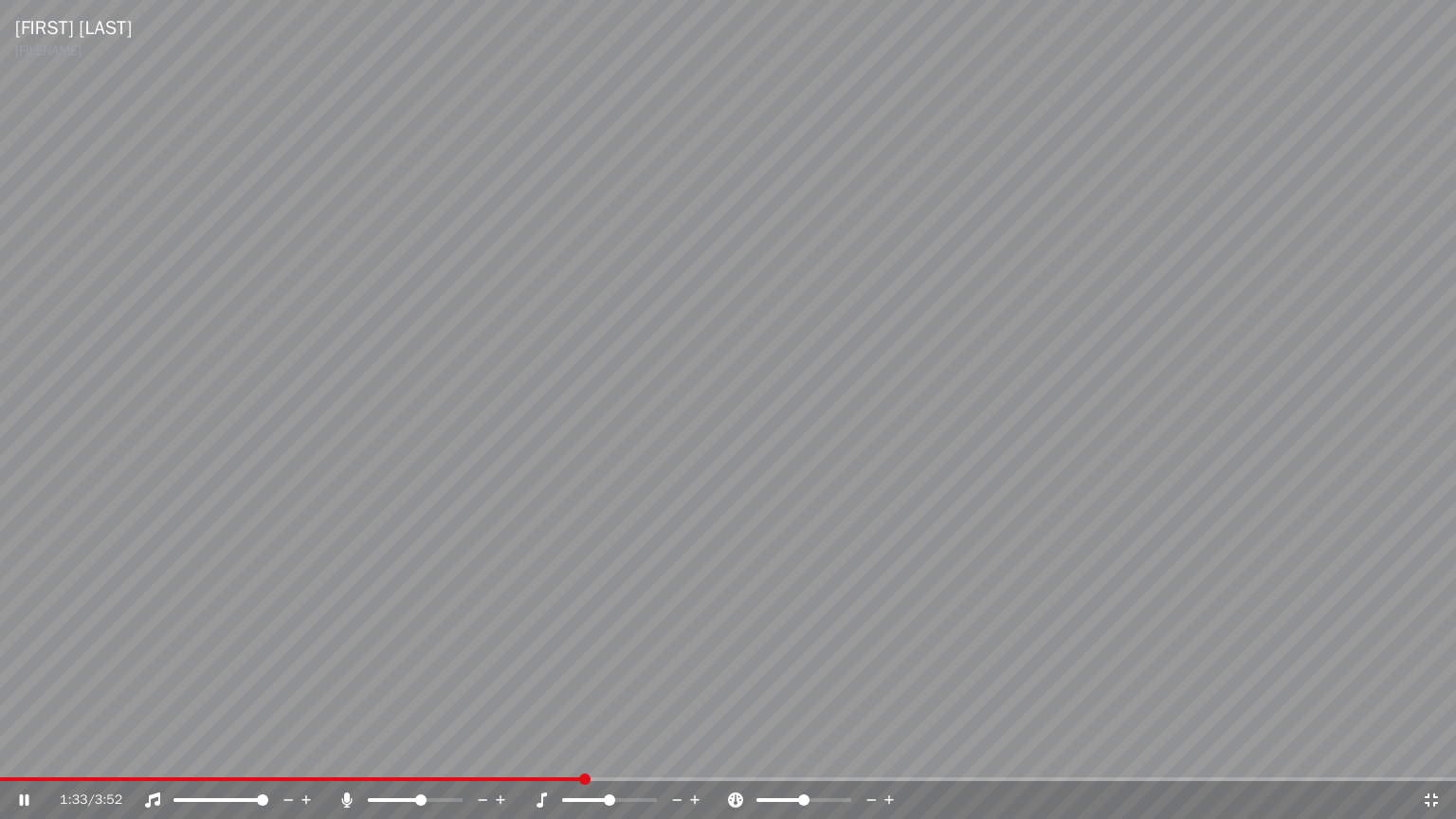 click at bounding box center [415, 800] 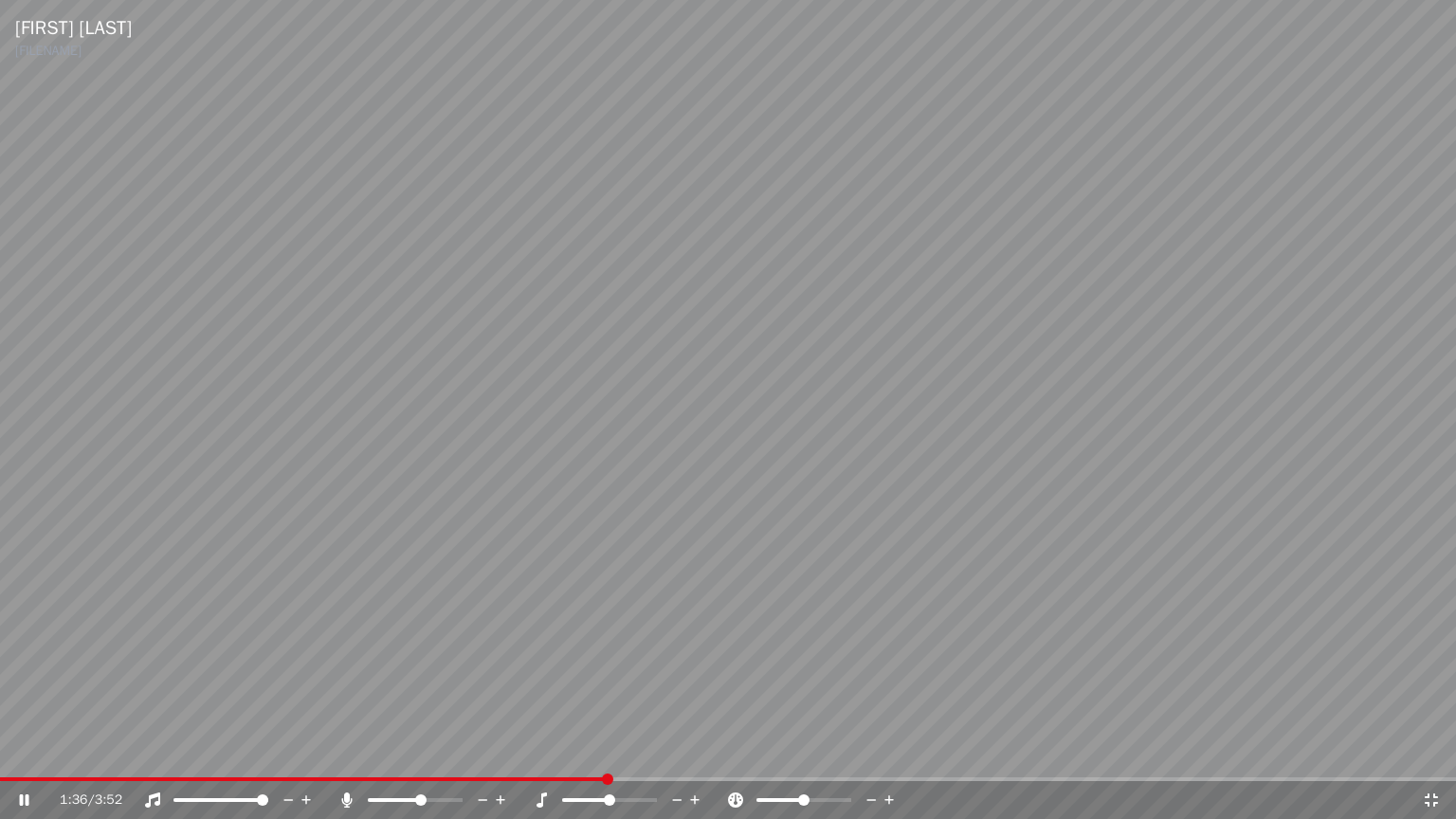 click at bounding box center [394, 800] 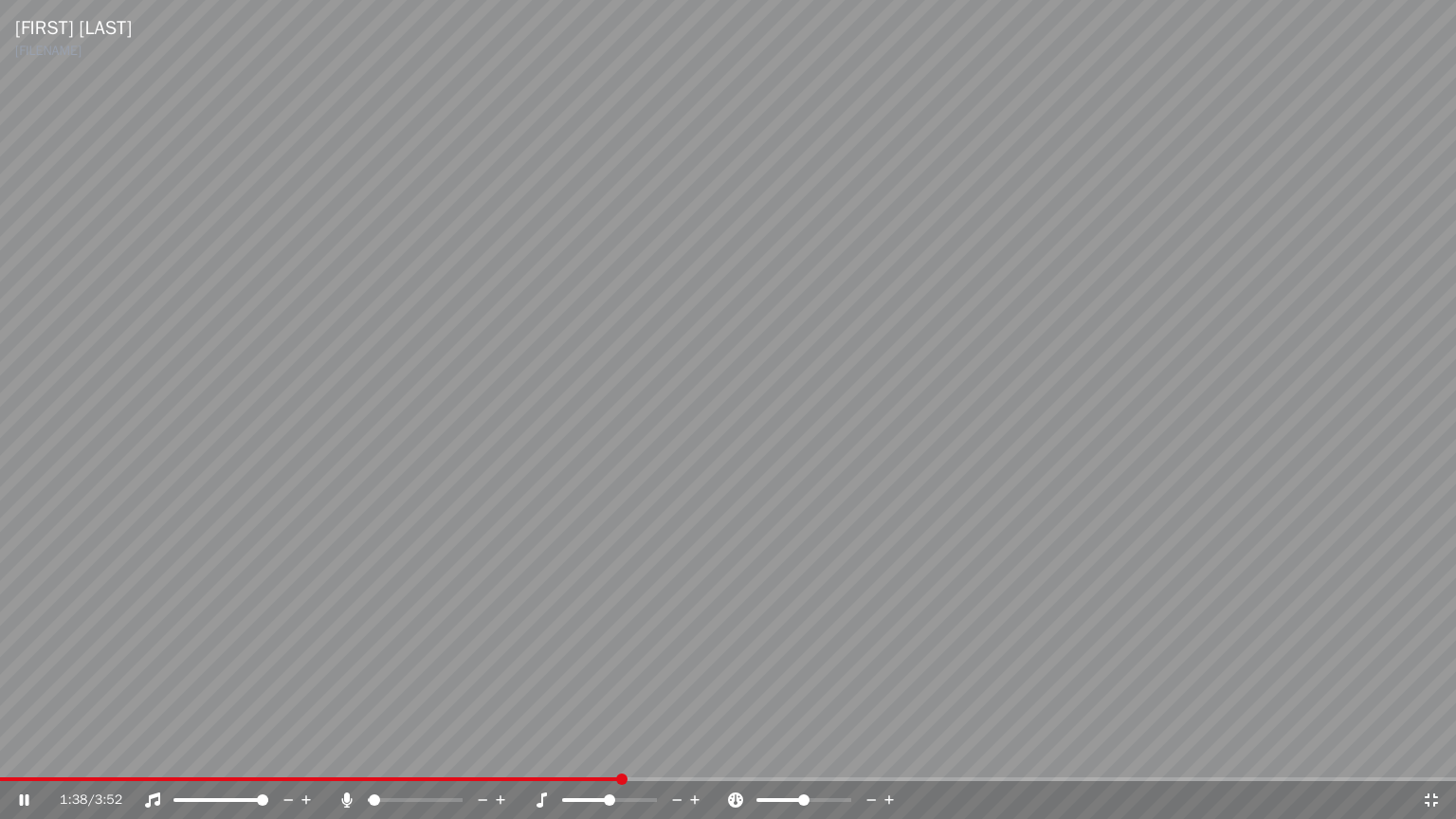 click at bounding box center (821, 800) 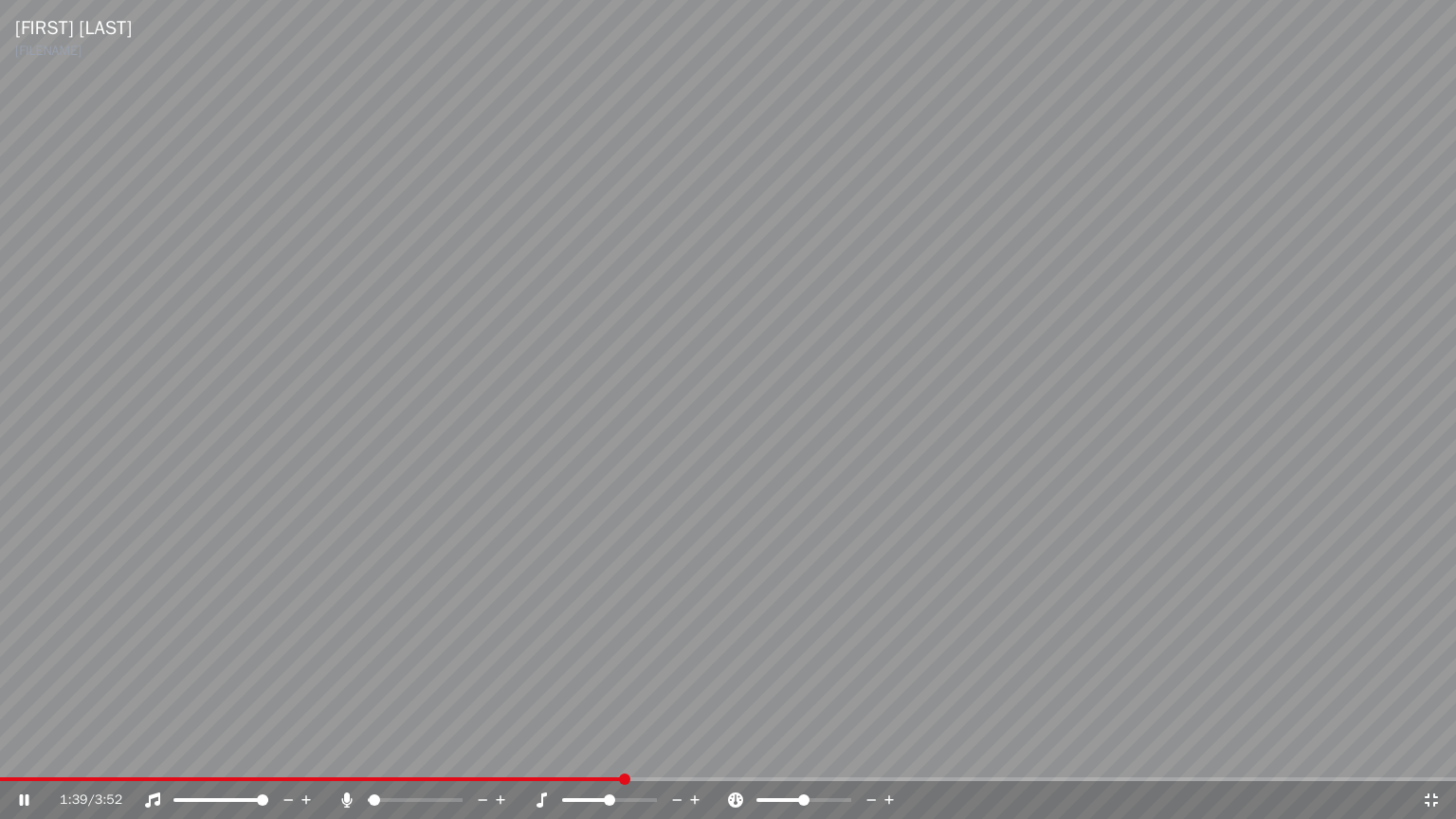 click at bounding box center [804, 800] 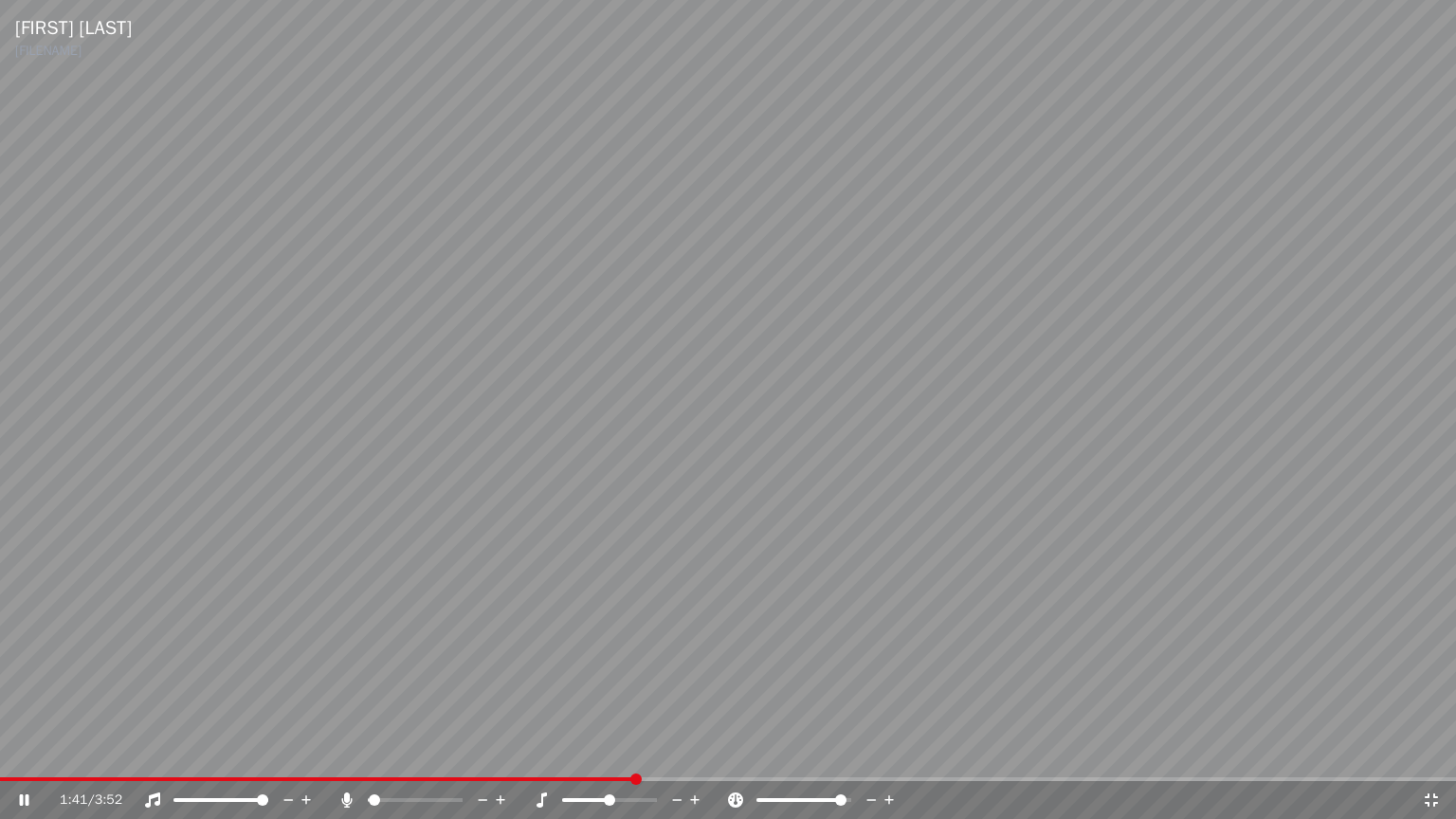 click at bounding box center (821, 800) 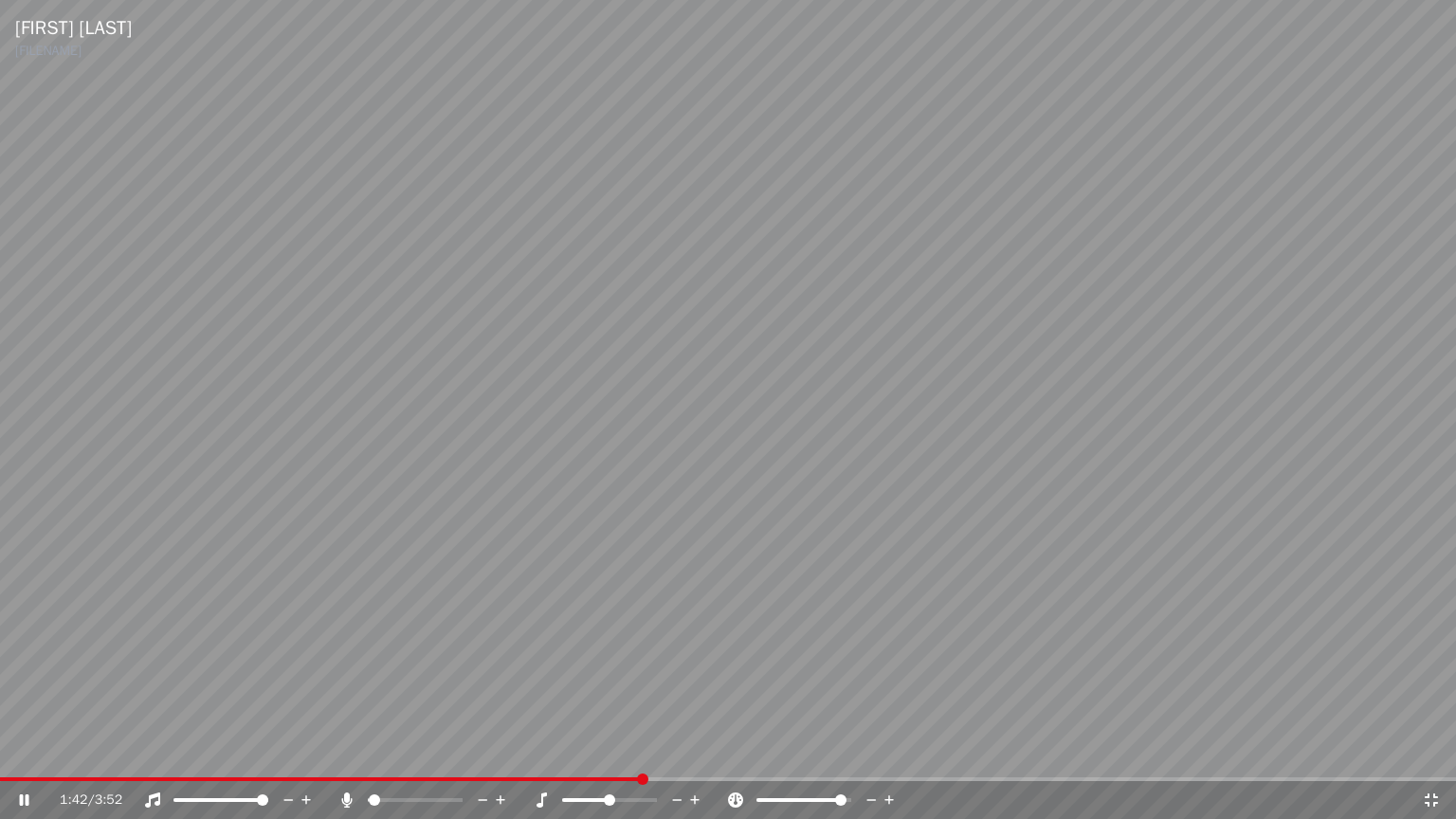 click at bounding box center [821, 800] 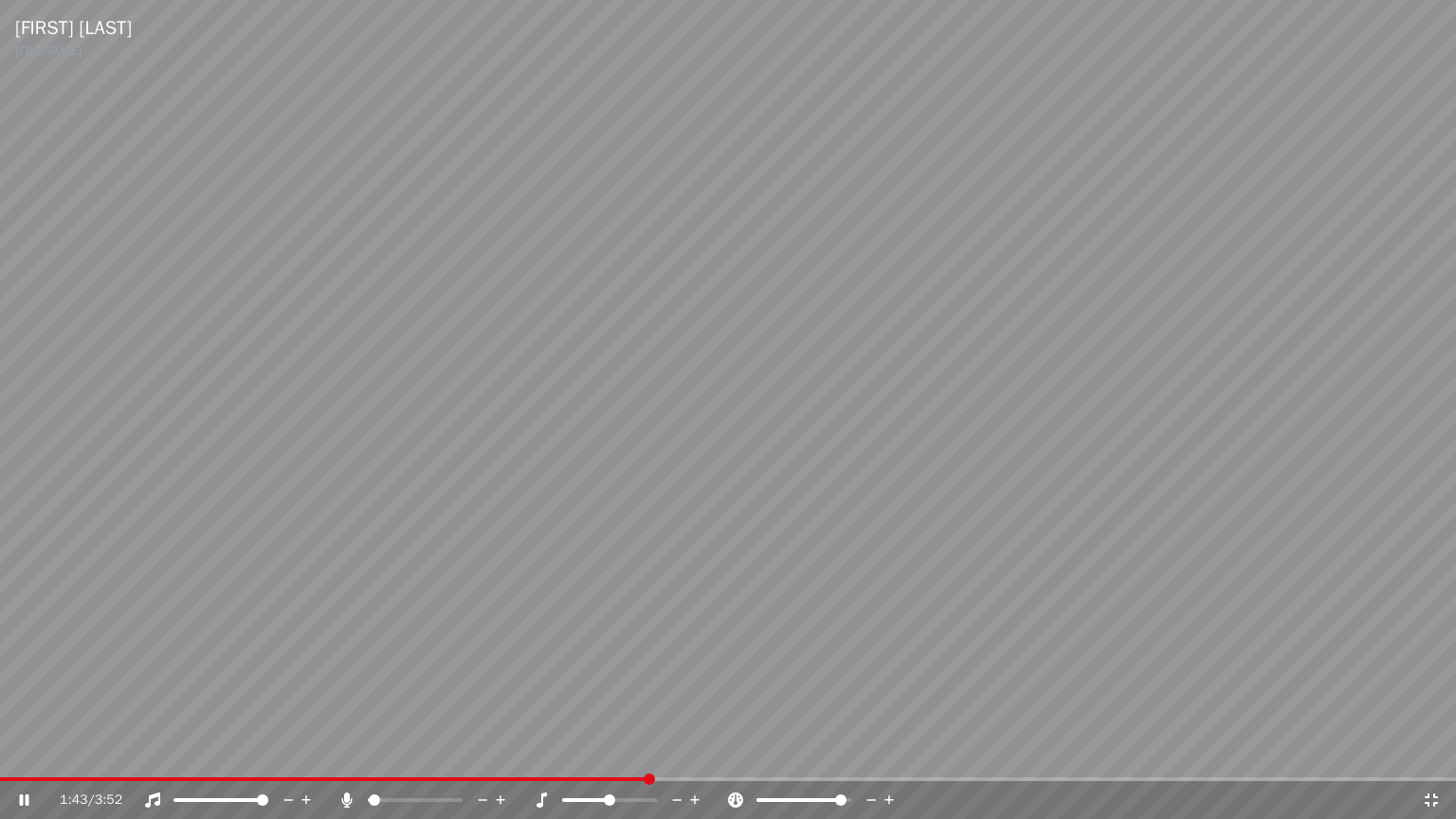 click at bounding box center (801, 800) 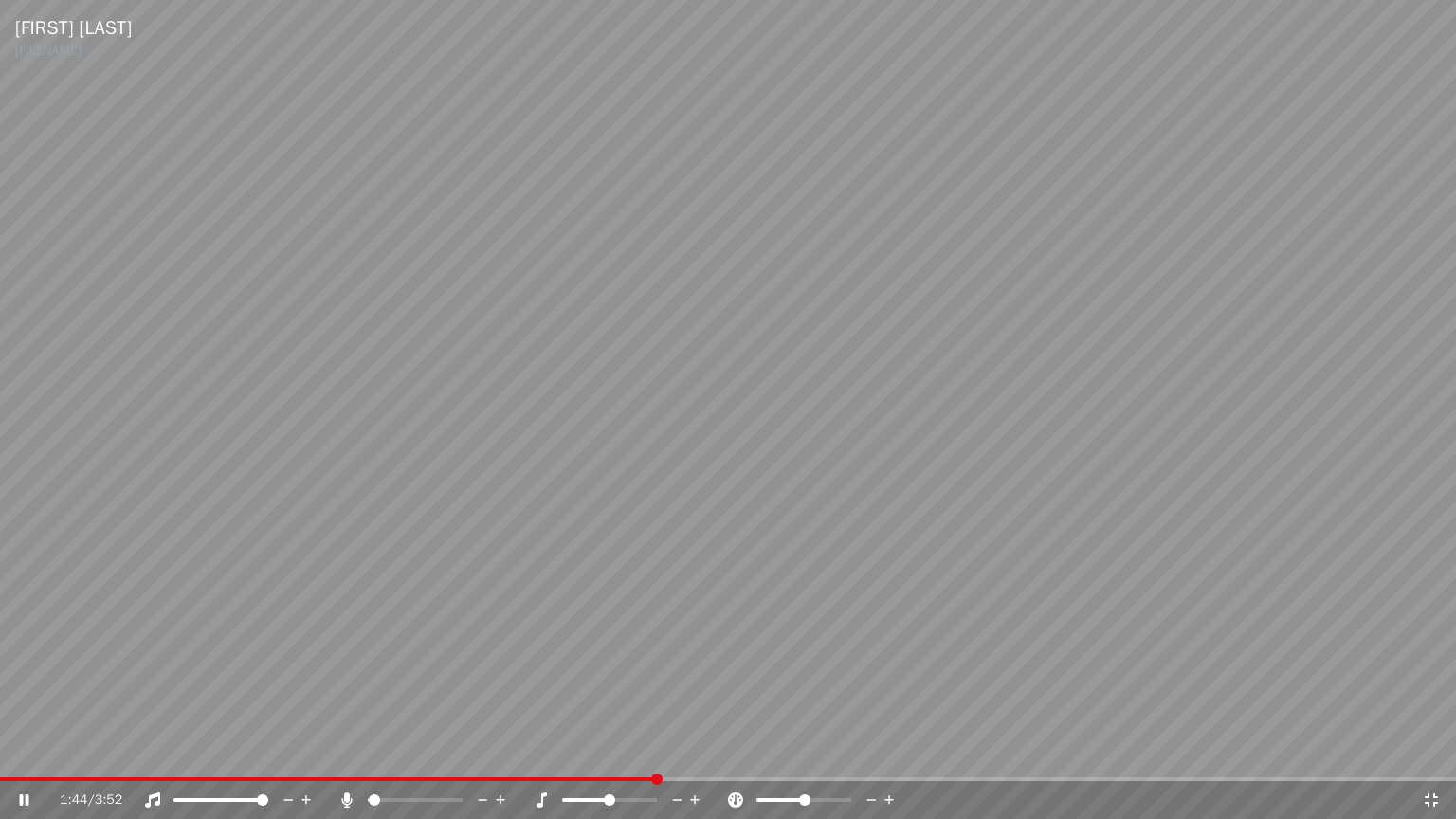 click at bounding box center [780, 800] 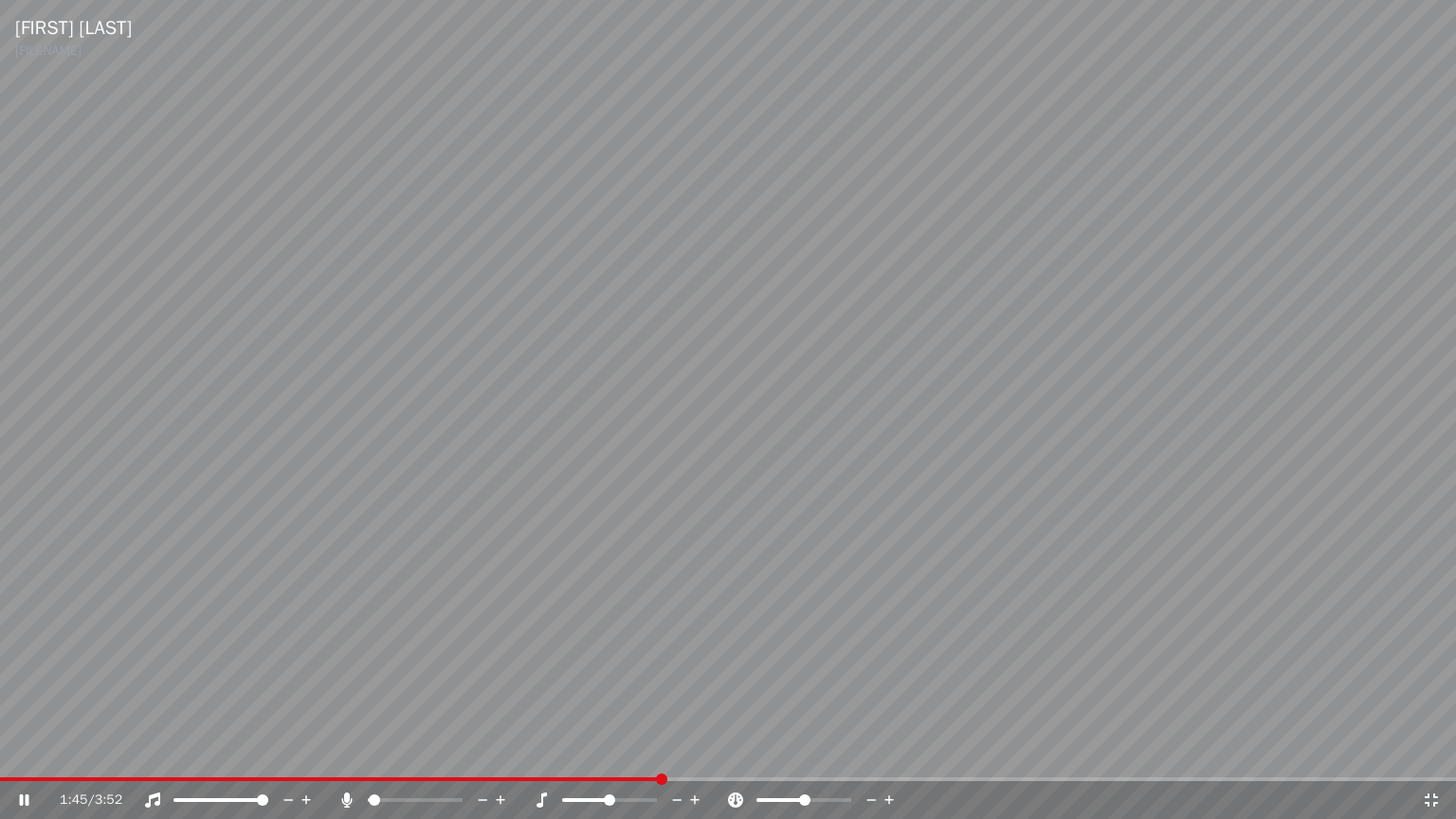 click at bounding box center (821, 800) 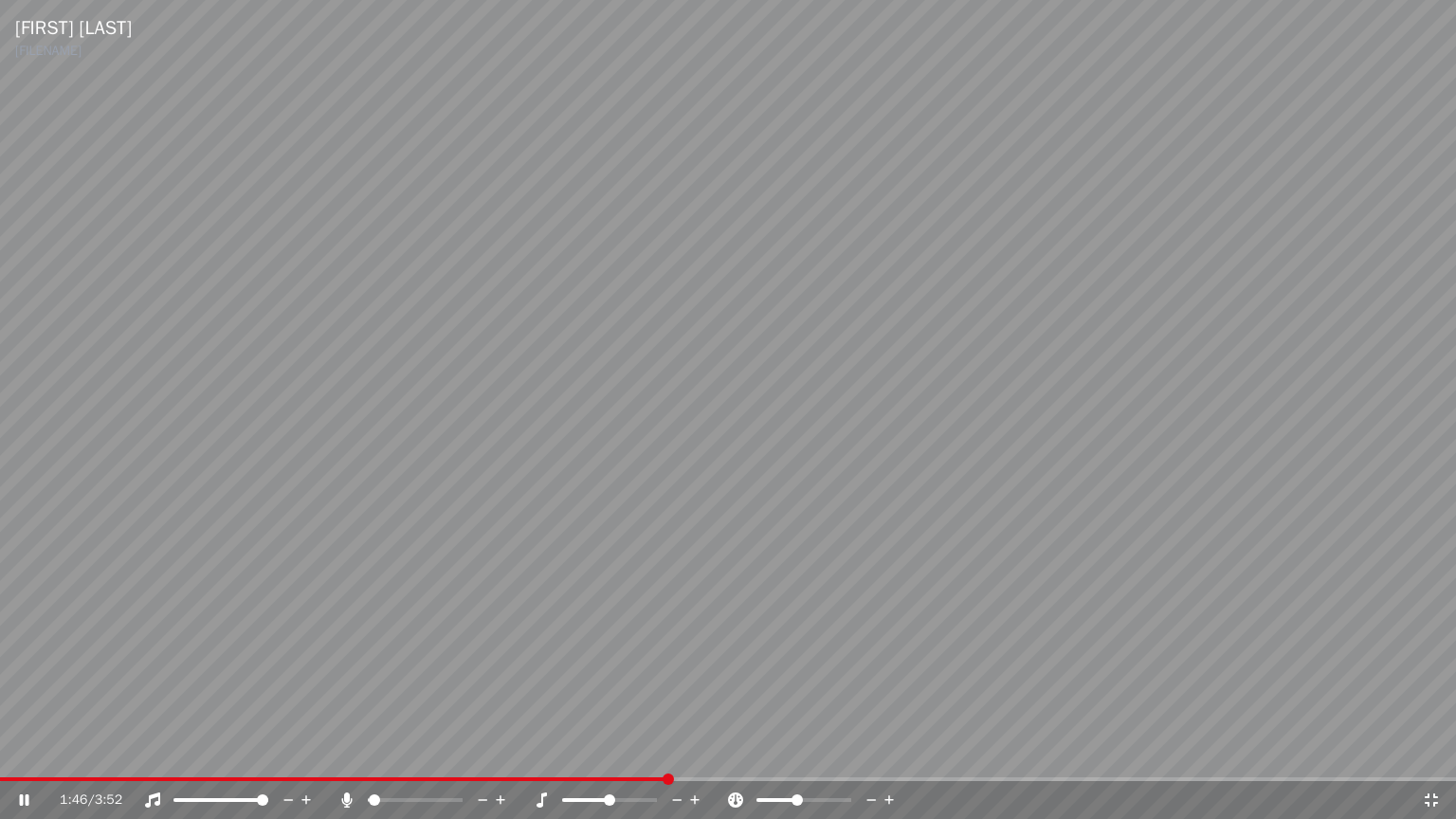 click at bounding box center [776, 800] 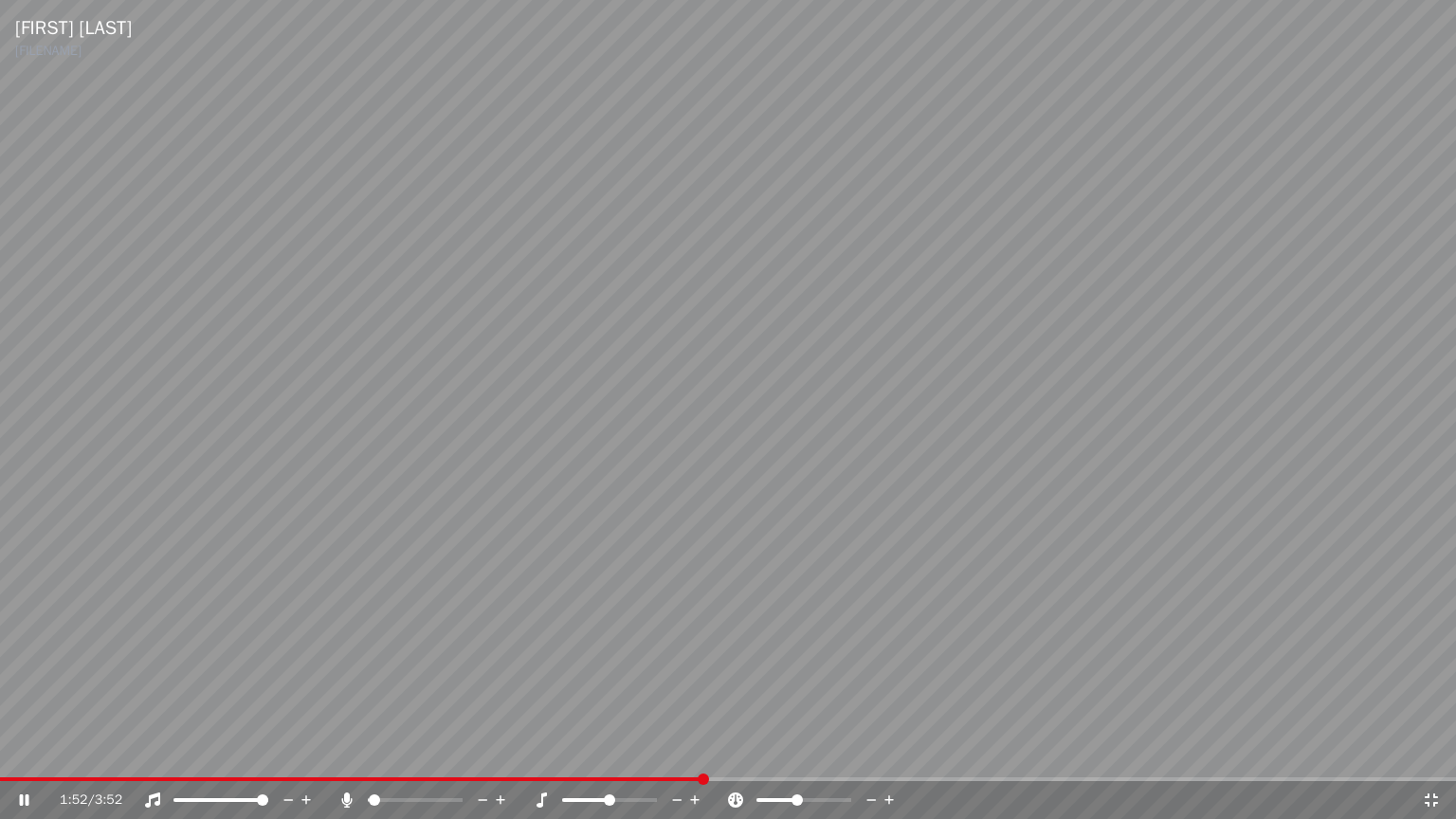 click at bounding box center [728, 410] 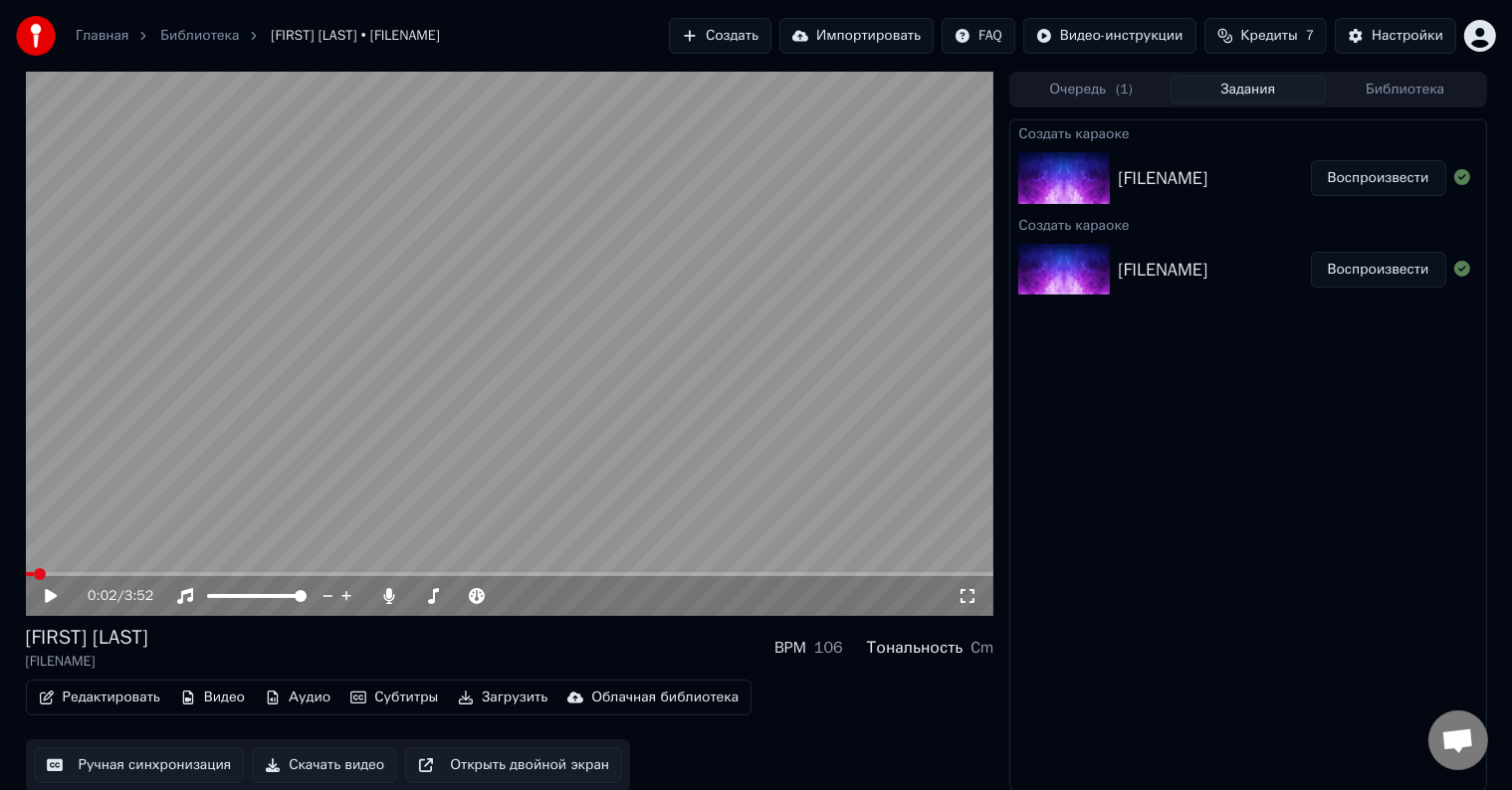 click at bounding box center (30, 574) 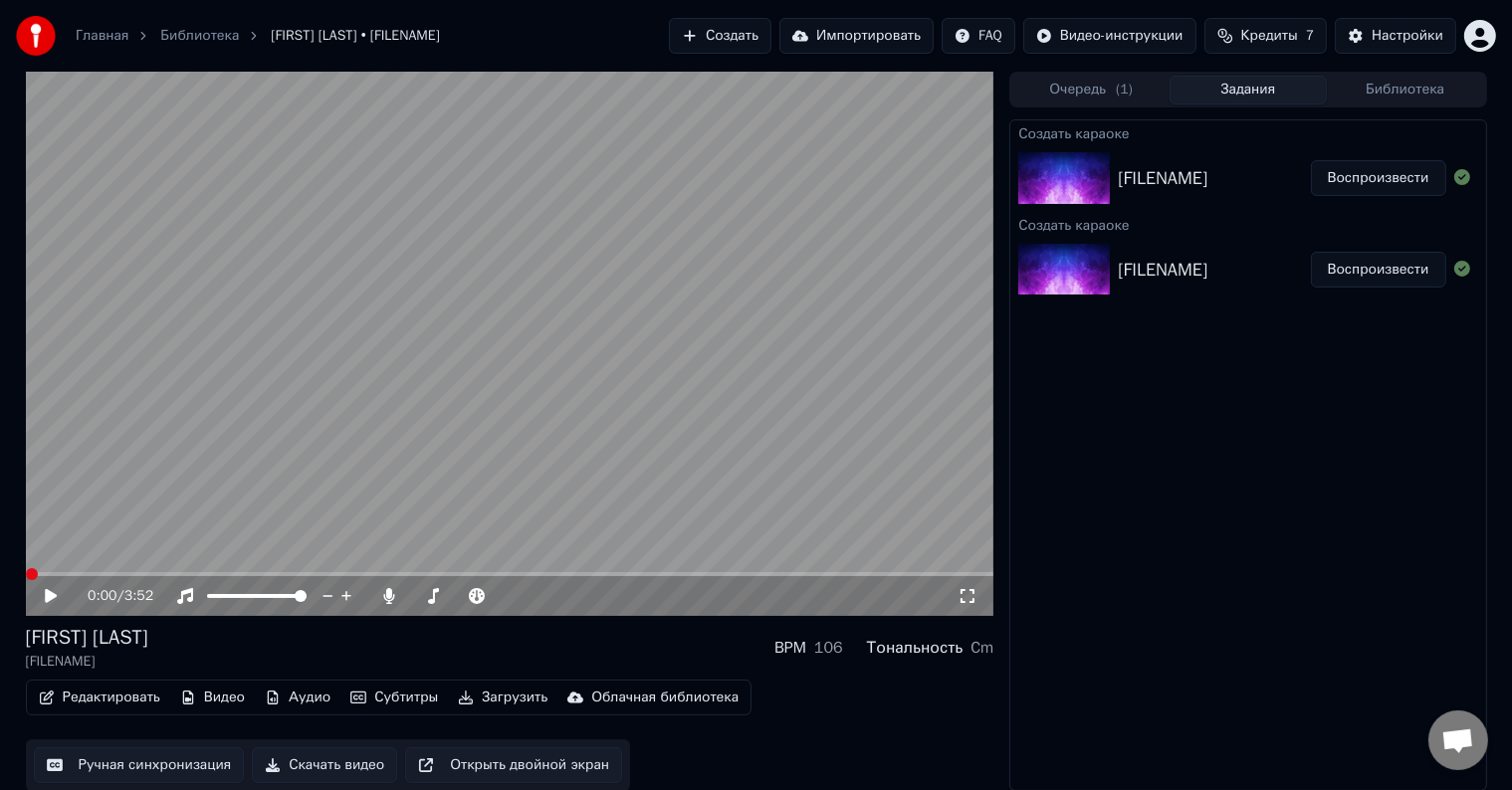 click at bounding box center (32, 574) 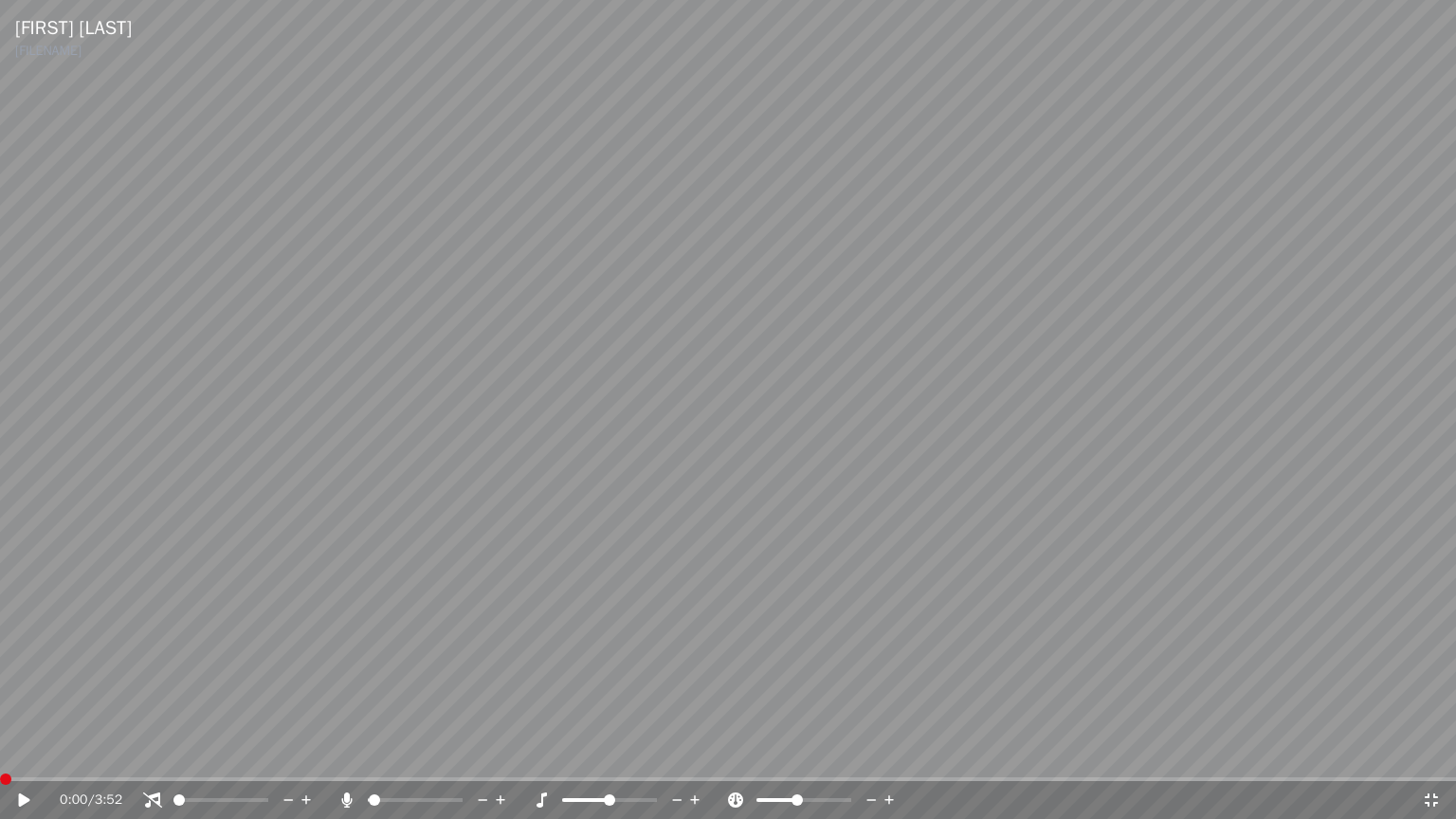 click at bounding box center (179, 800) 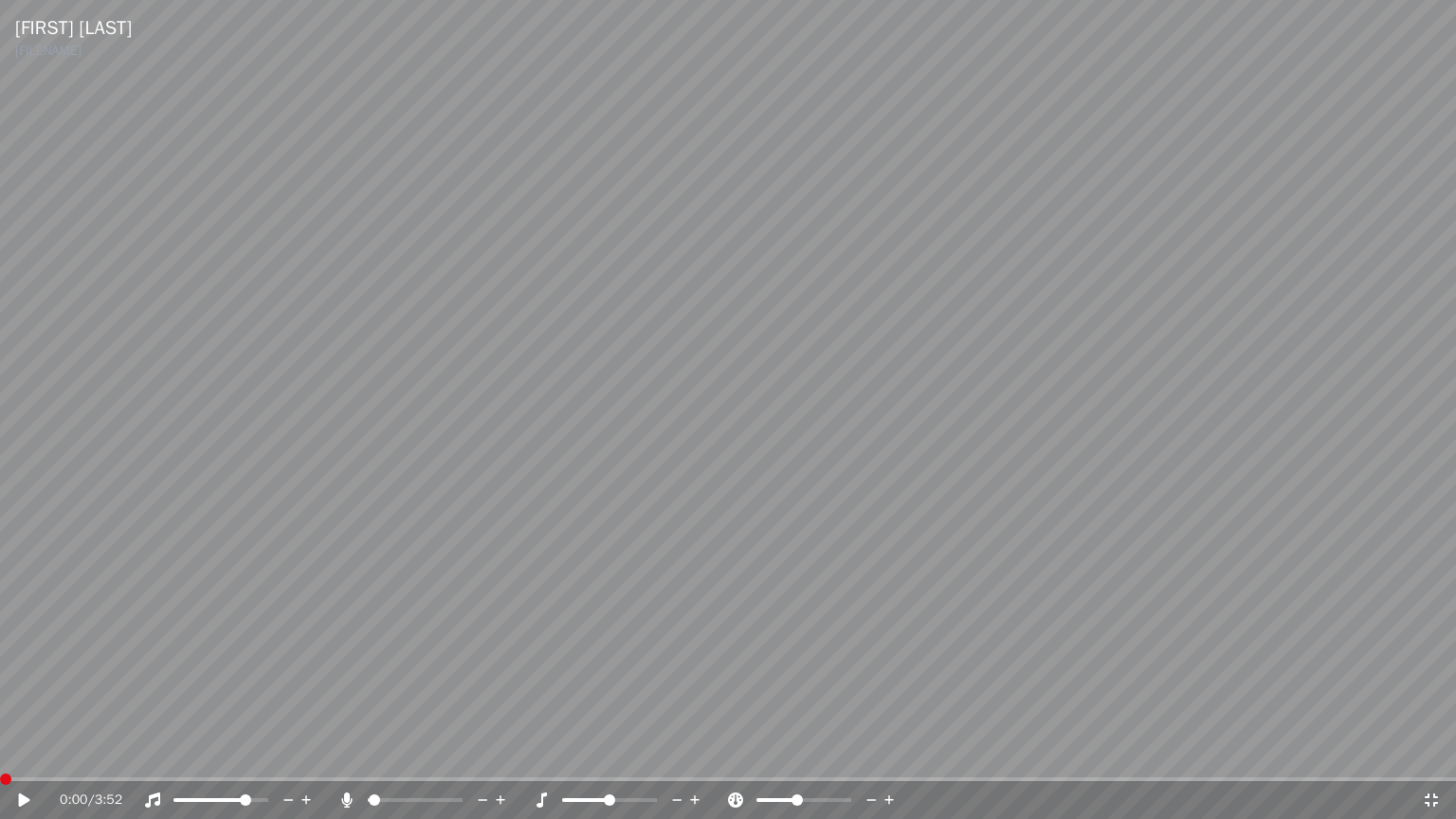 click at bounding box center [246, 800] 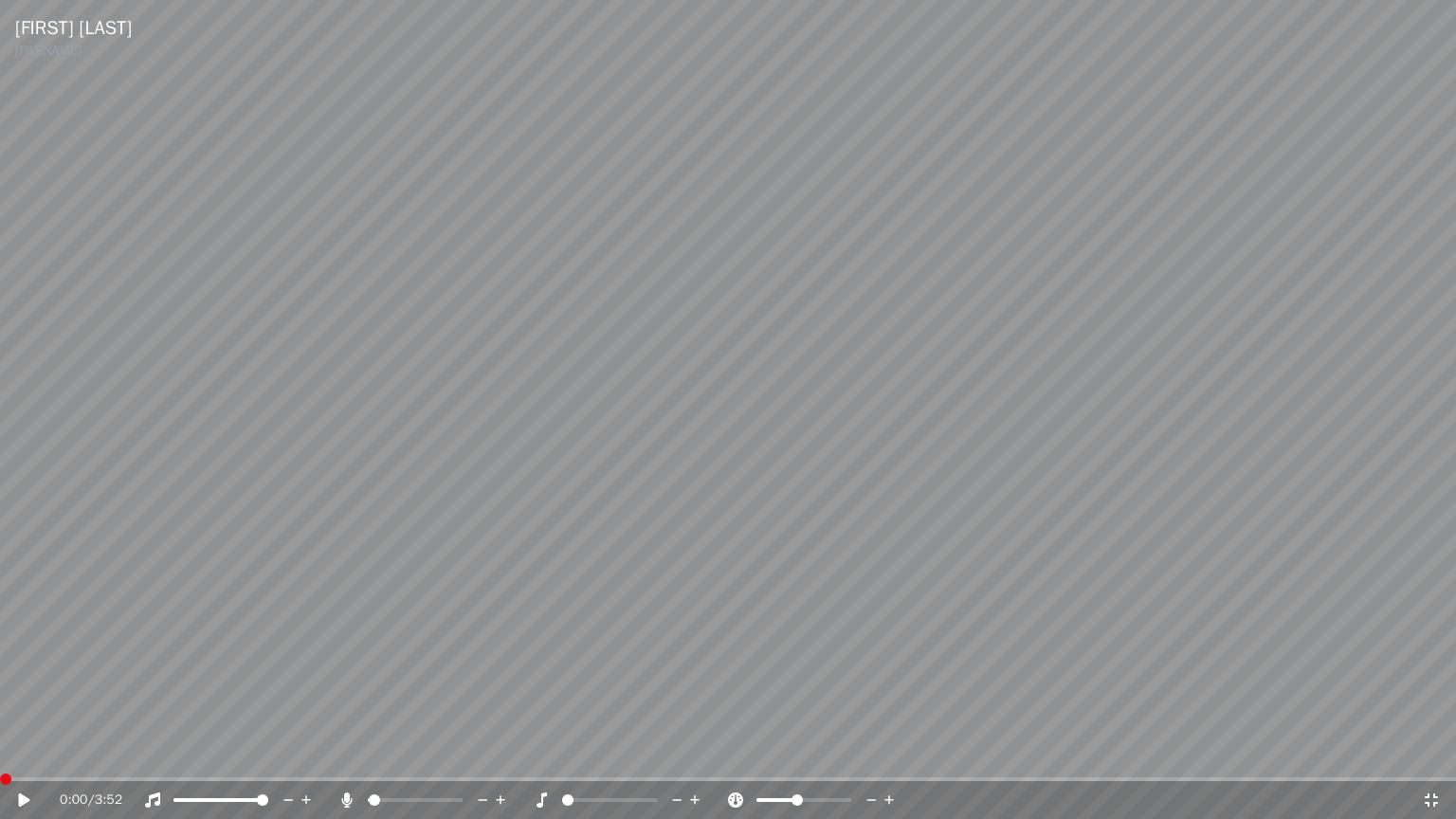 click at bounding box center [568, 800] 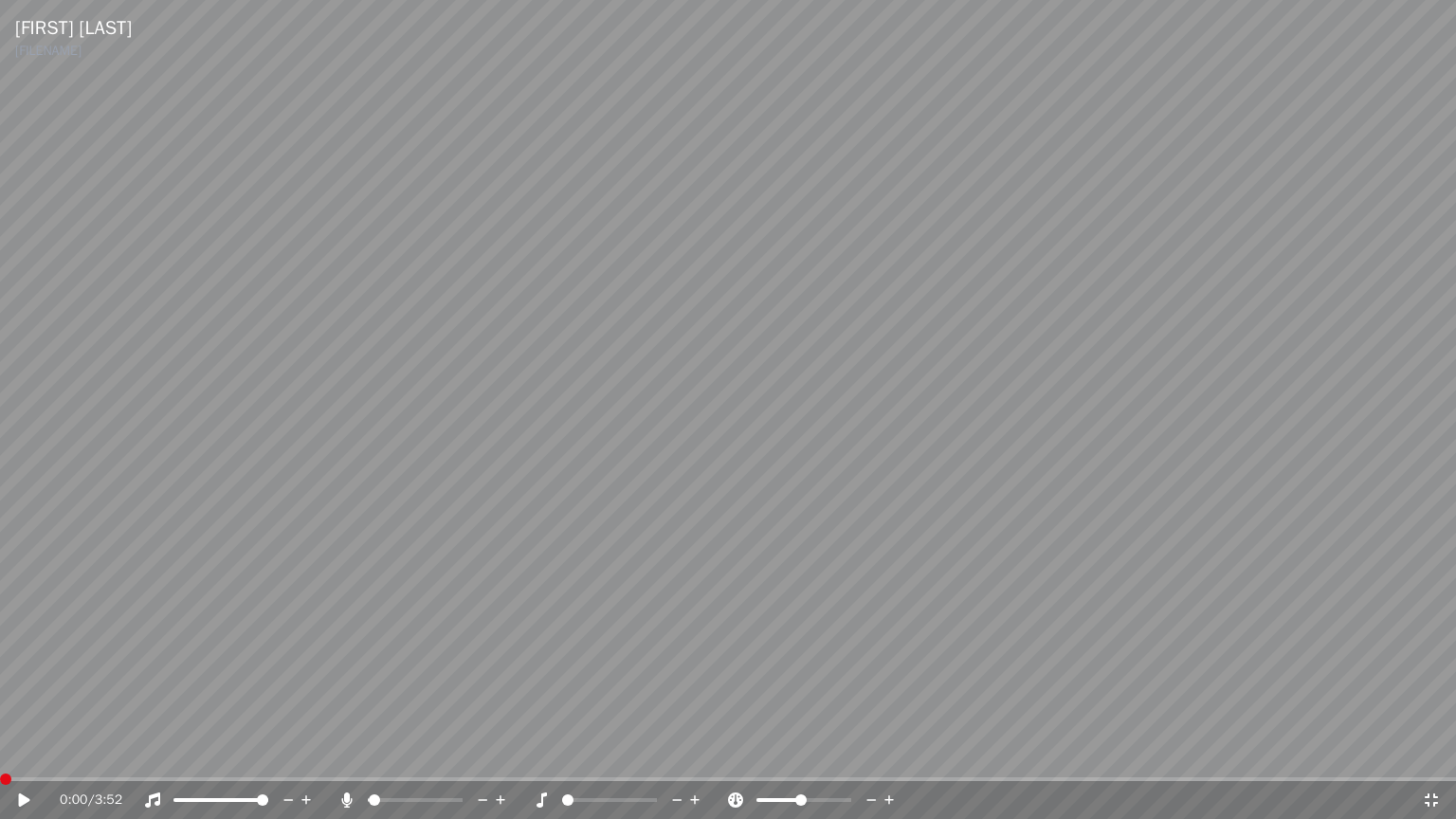 click at bounding box center [801, 800] 